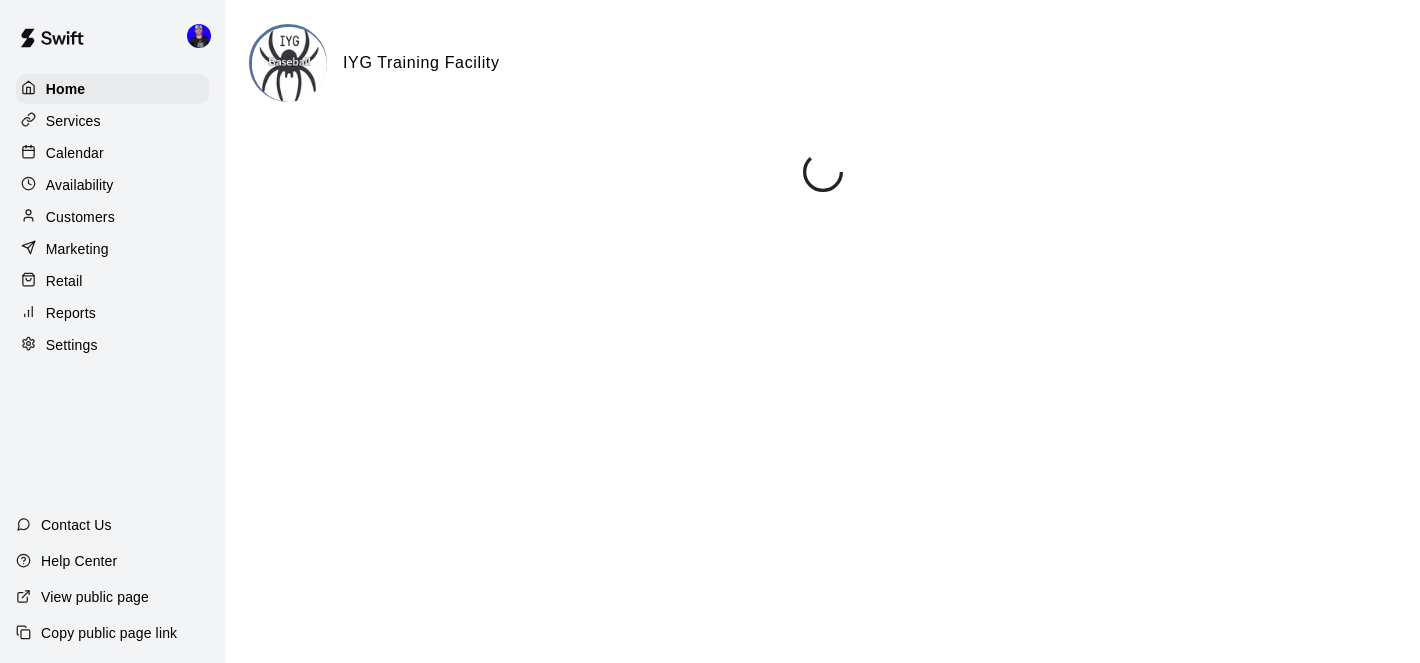 scroll, scrollTop: 0, scrollLeft: 0, axis: both 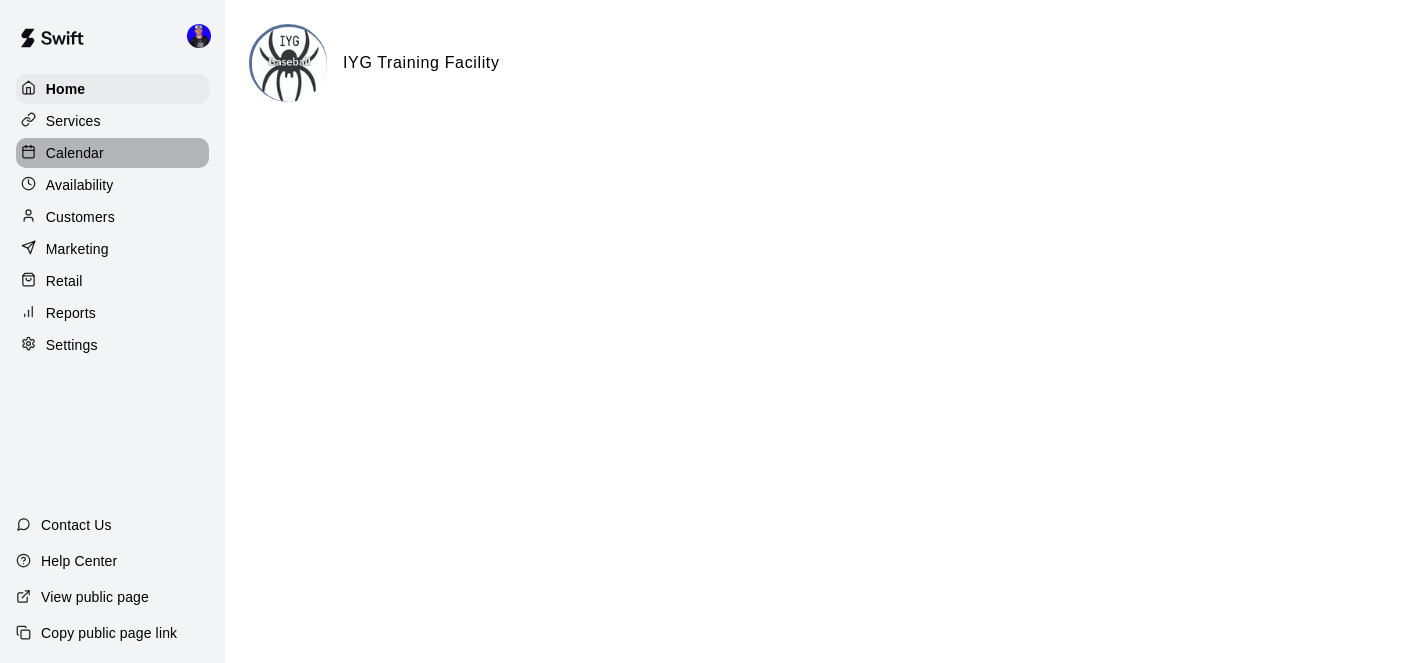 click on "Calendar" at bounding box center (75, 153) 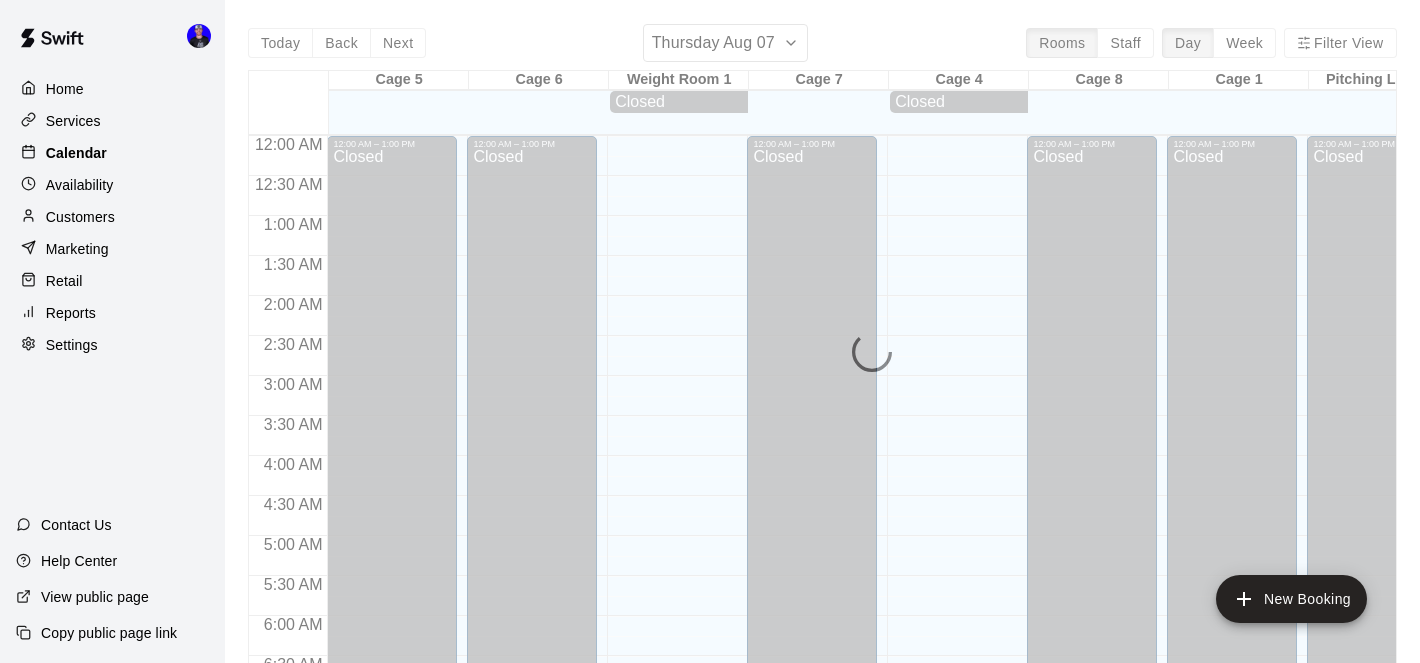 scroll, scrollTop: 1038, scrollLeft: 0, axis: vertical 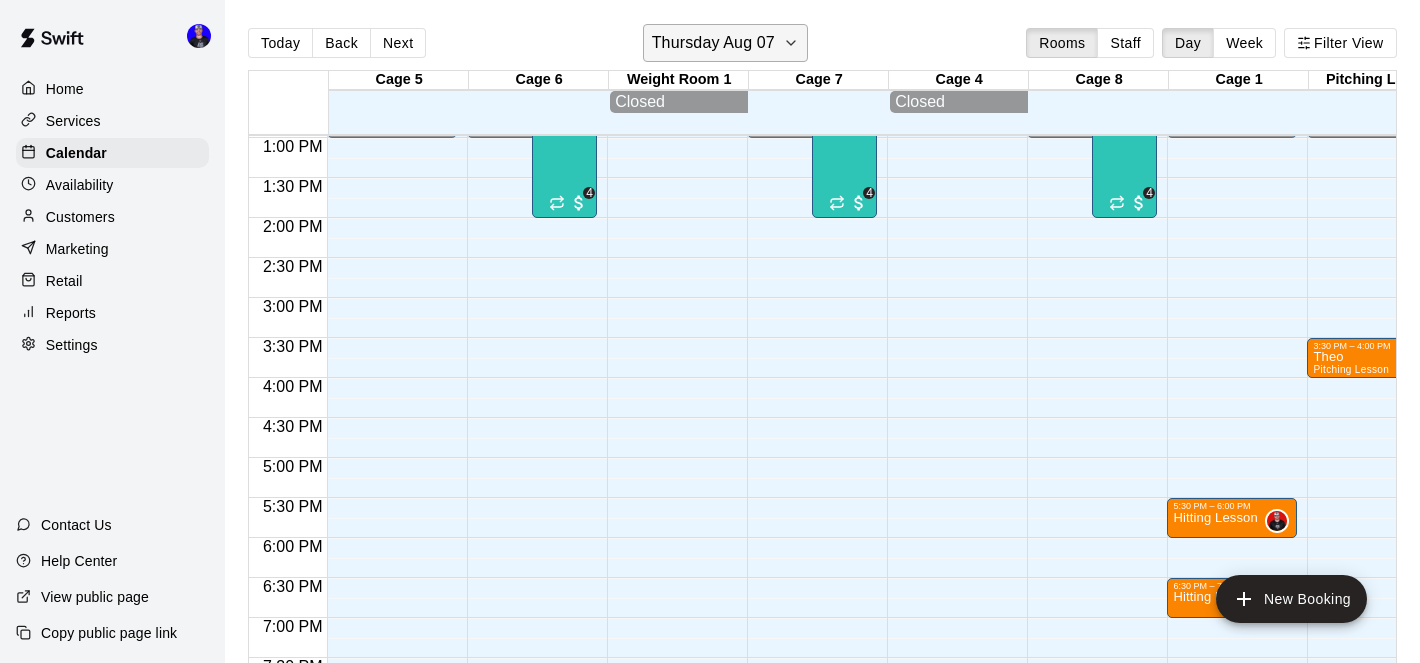 click on "Thursday Aug 07" at bounding box center [713, 43] 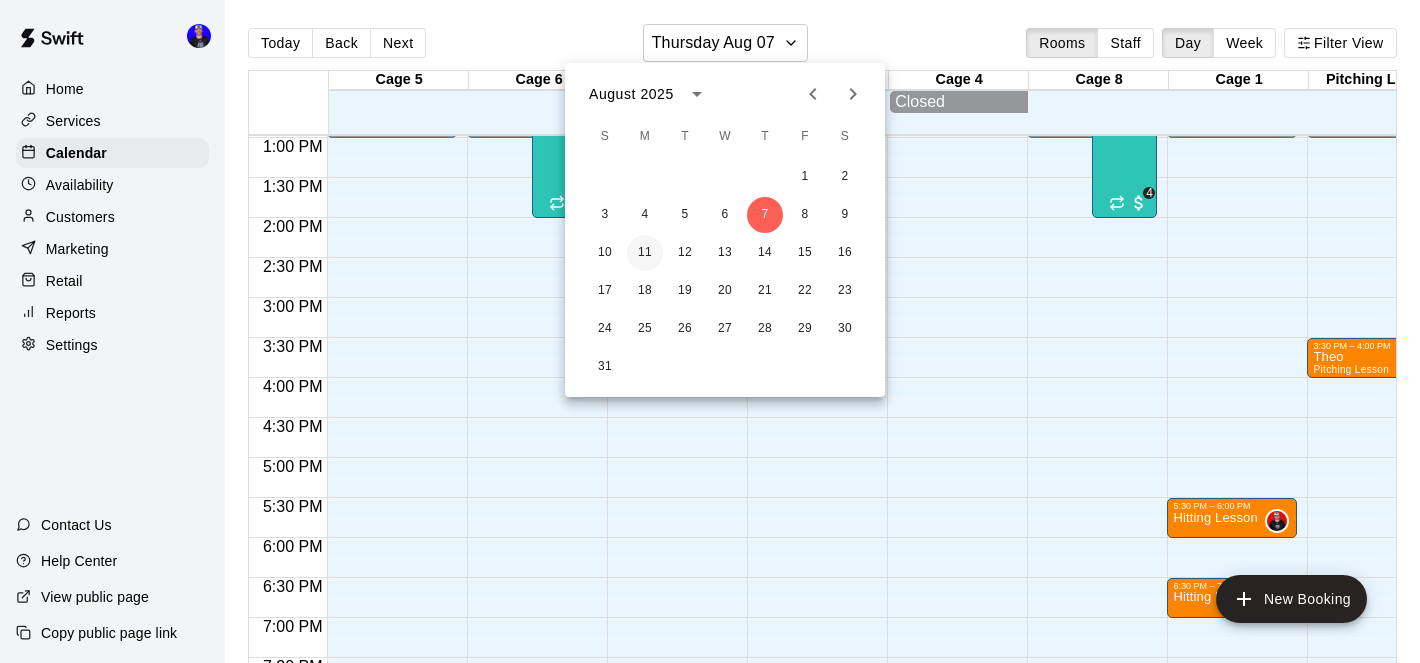 click on "11" at bounding box center [645, 253] 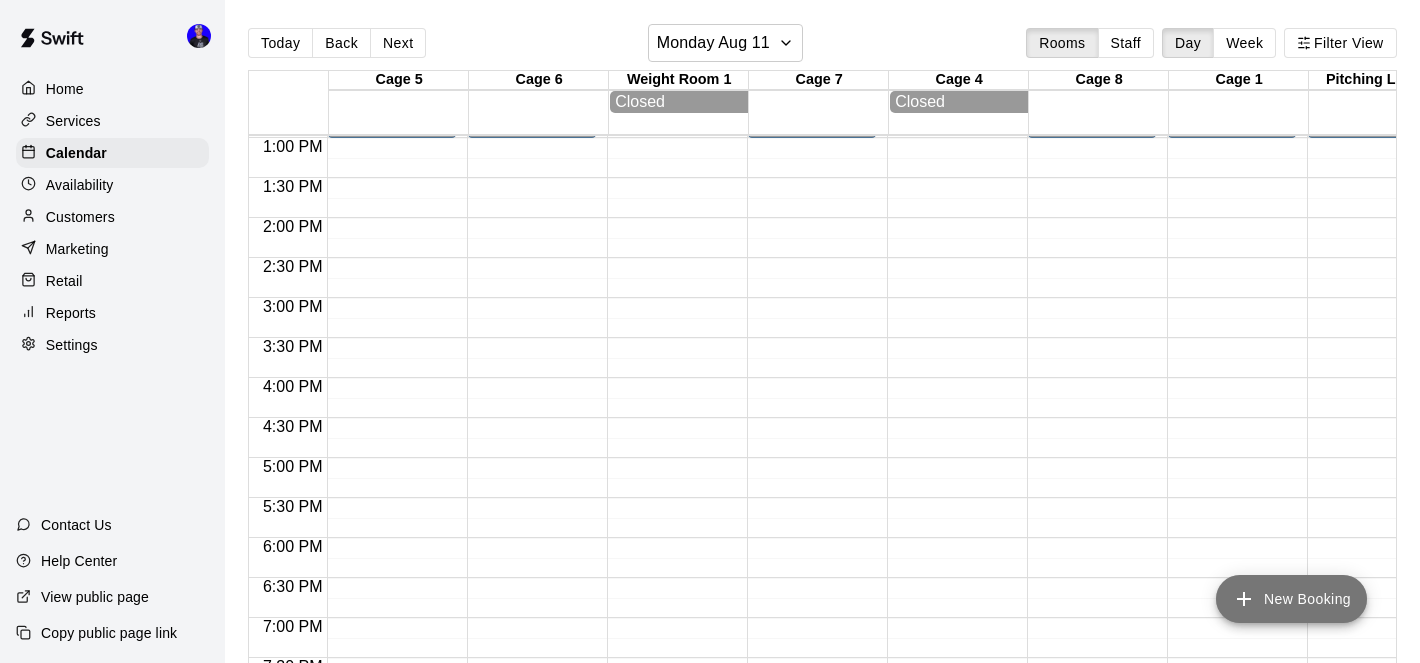 click on "New Booking" at bounding box center [1291, 599] 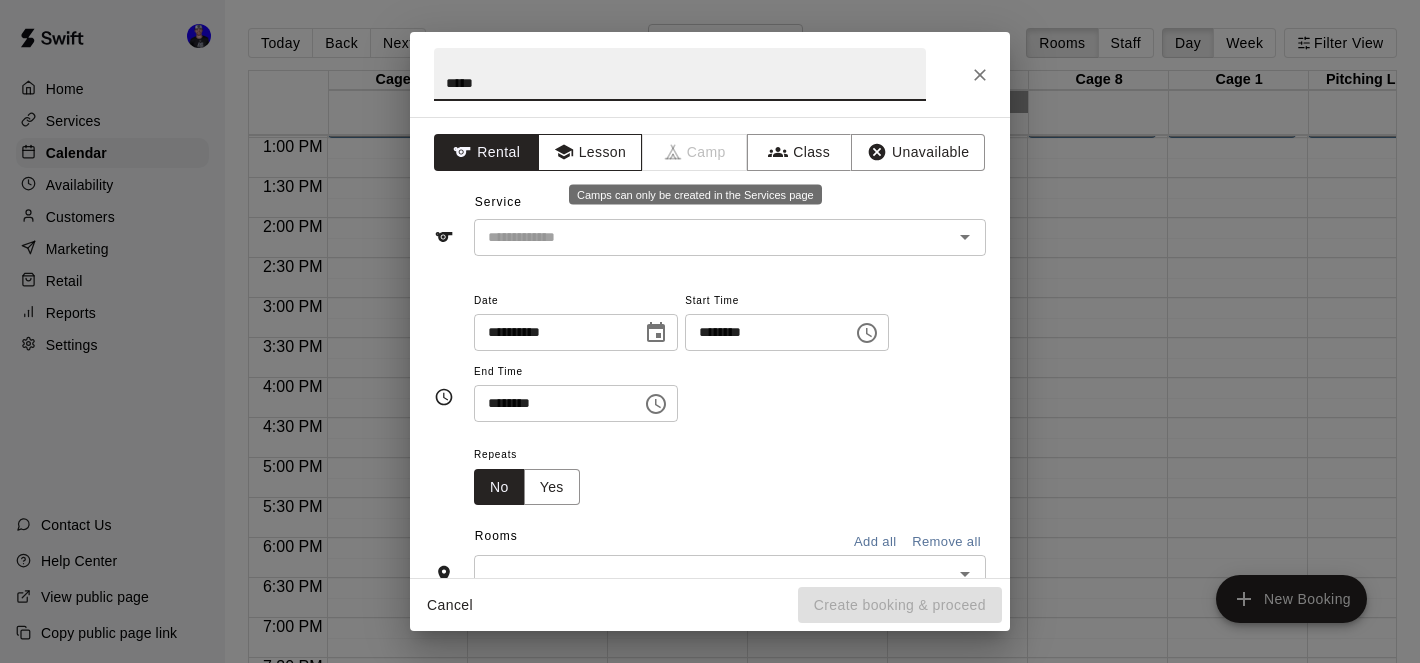 type on "*****" 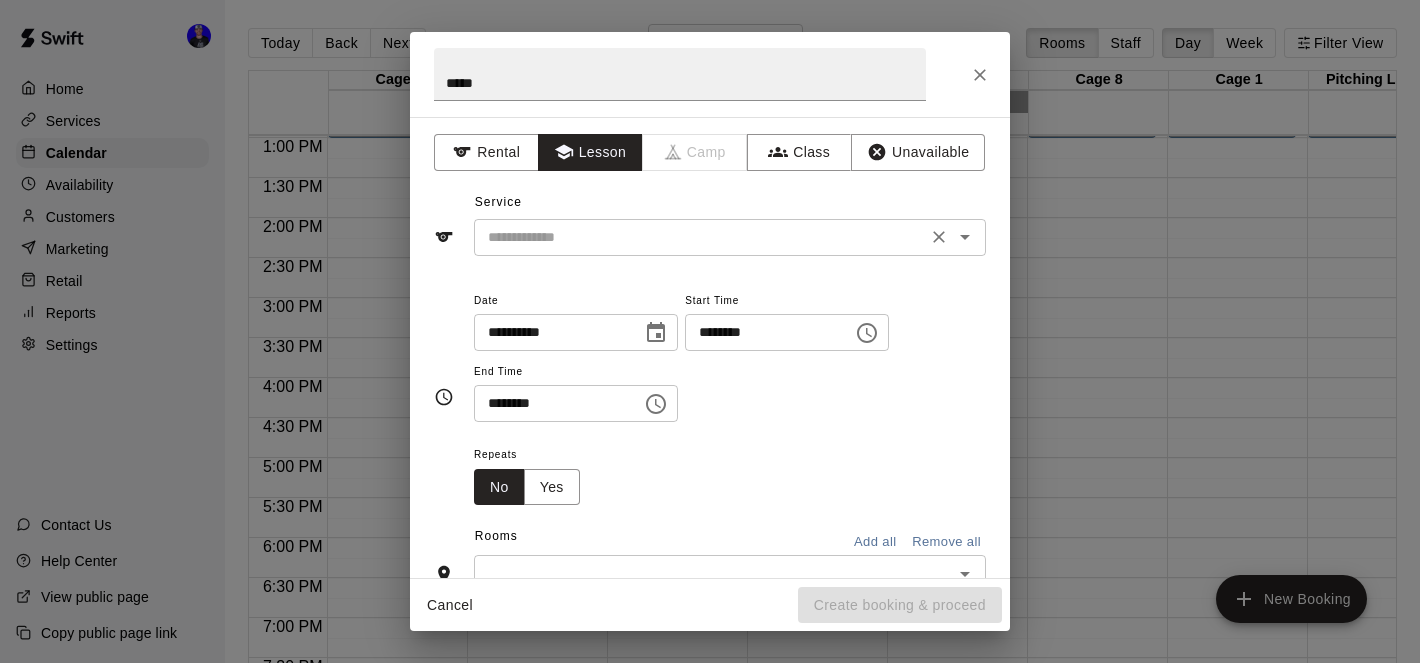 click at bounding box center (700, 237) 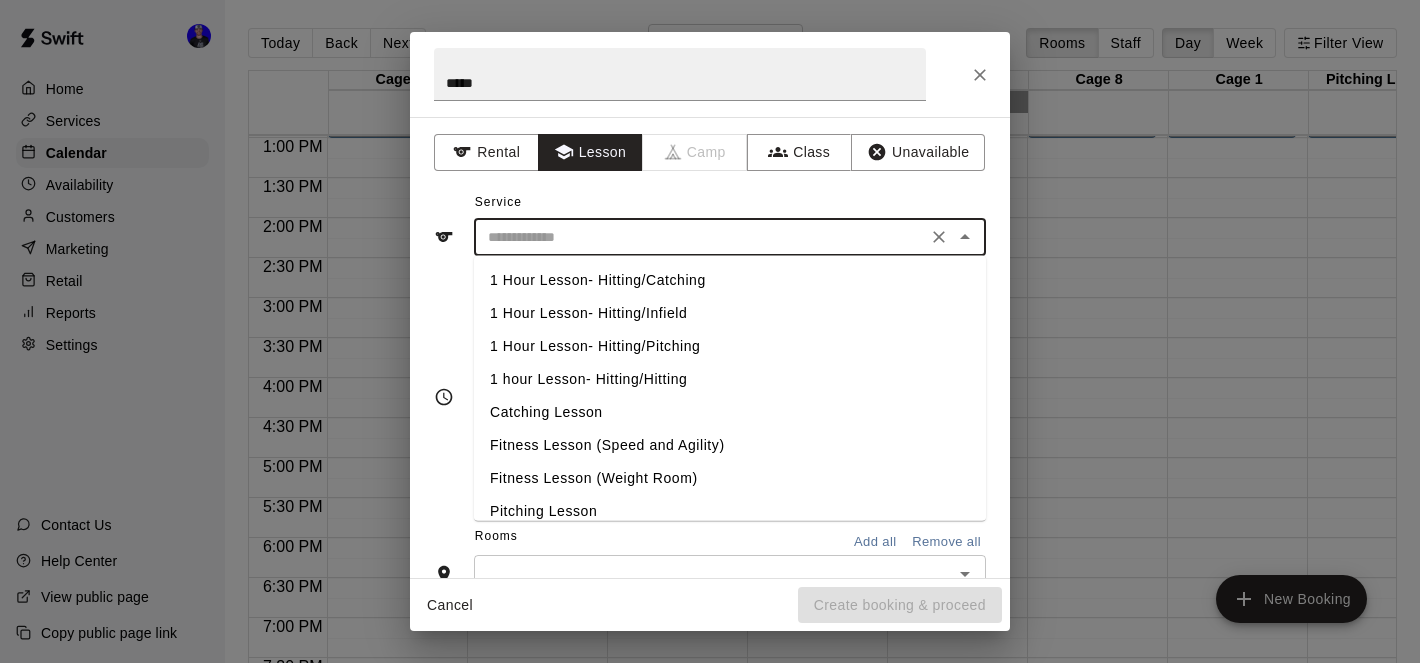 click on "Catching Lesson" at bounding box center [730, 412] 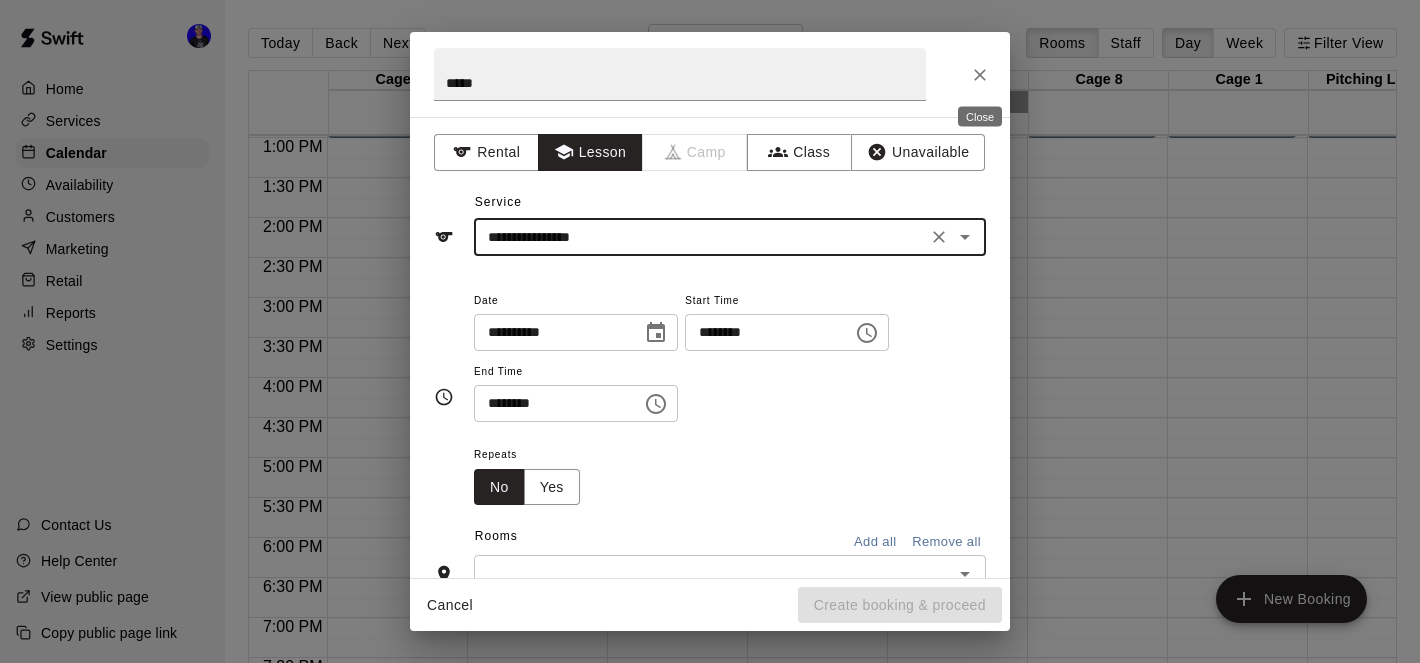 click 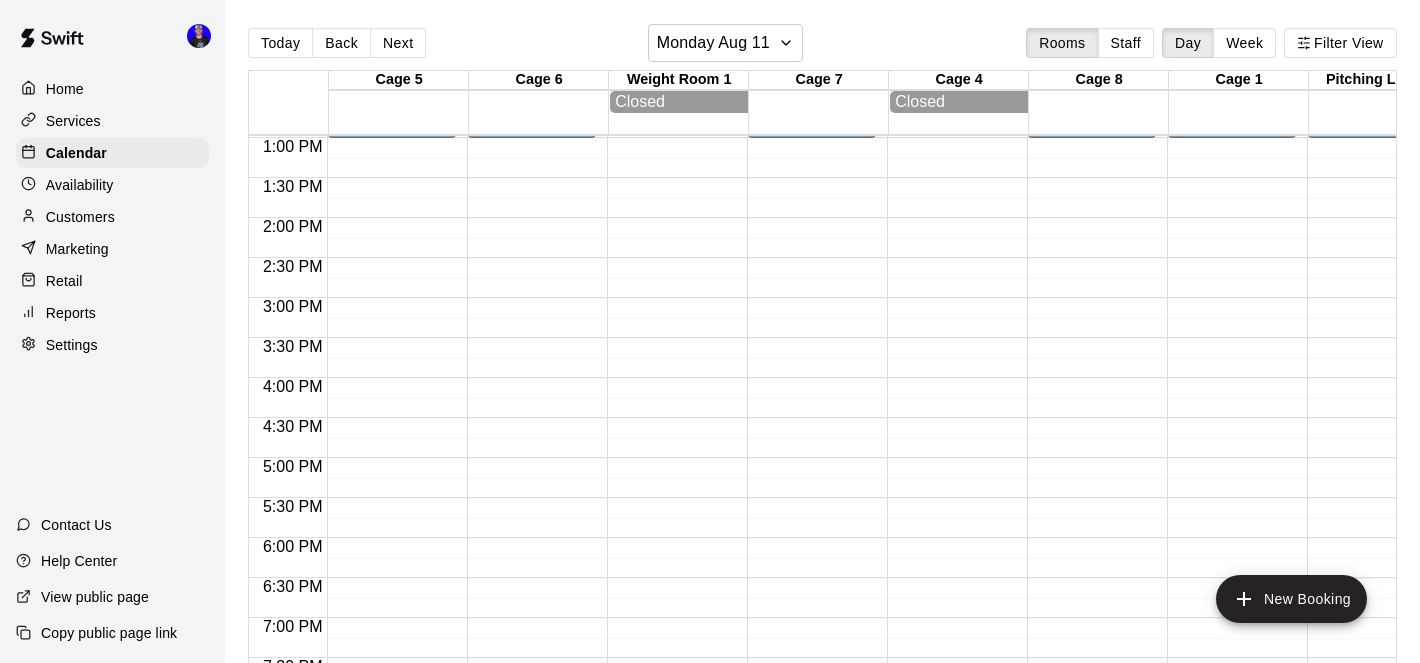 click on "Availability" at bounding box center [80, 185] 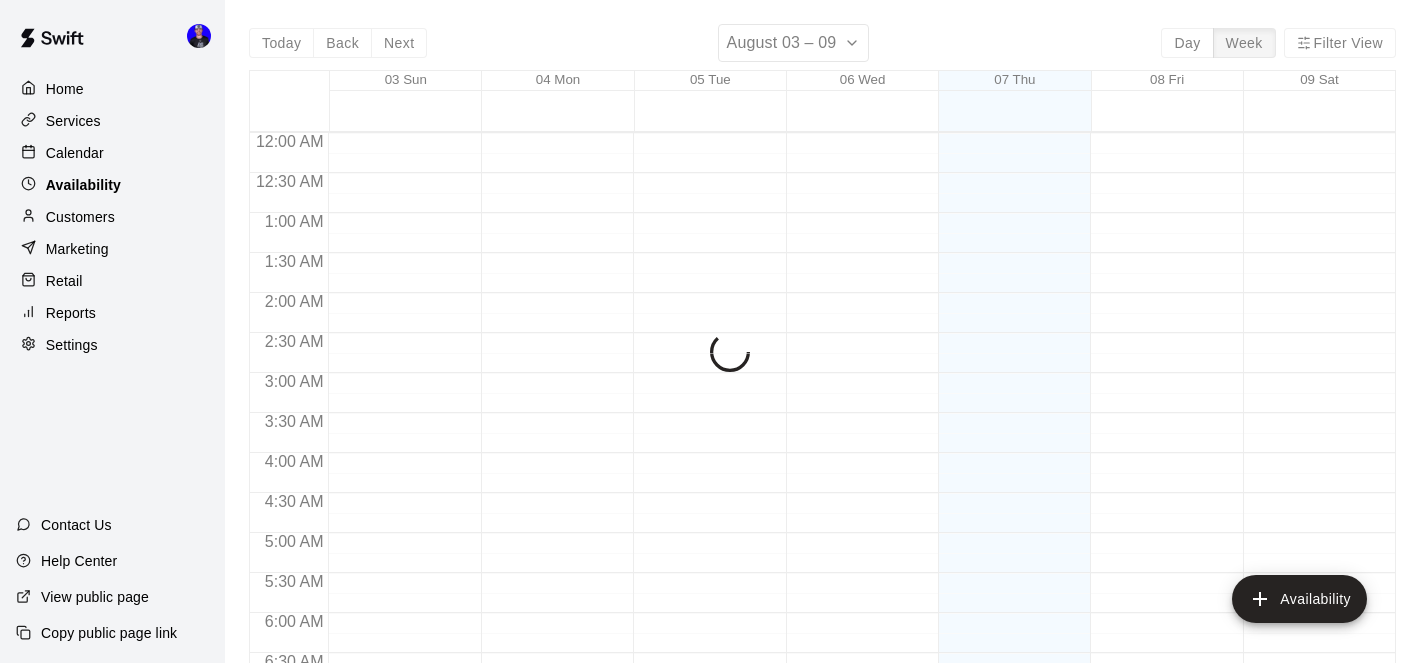 scroll, scrollTop: 1039, scrollLeft: 0, axis: vertical 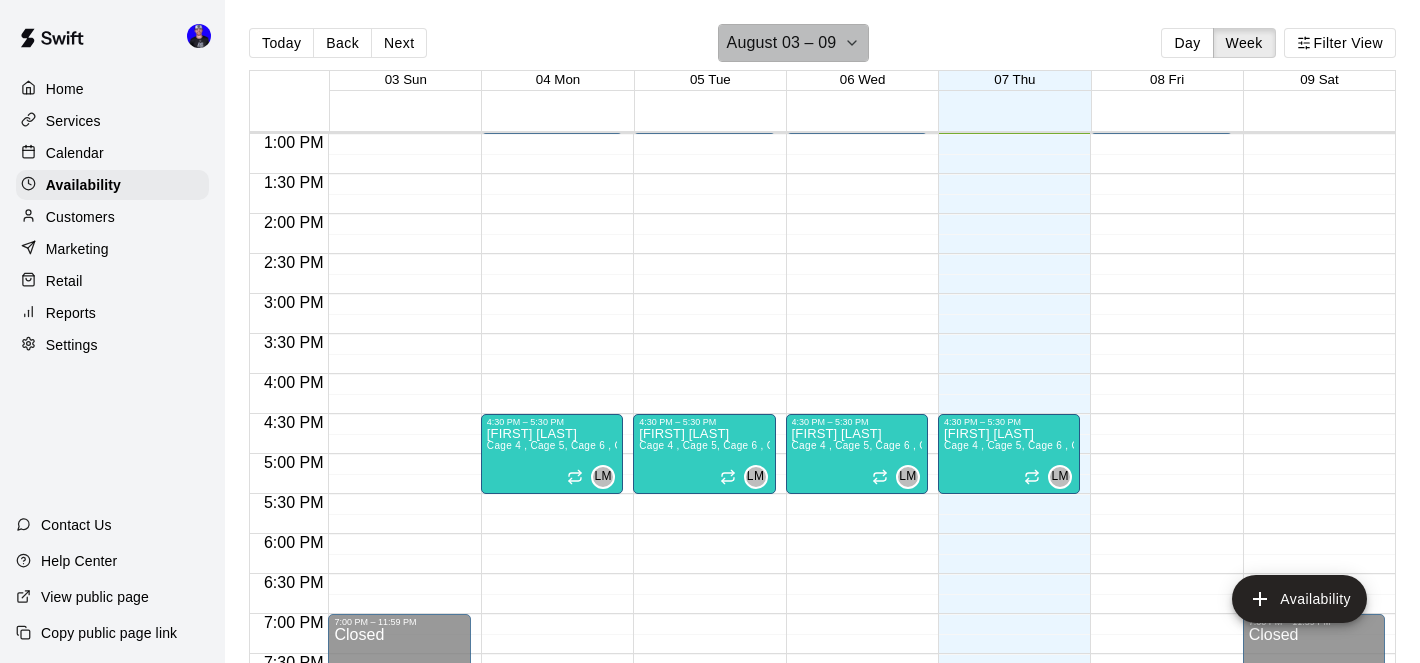 click on "August 03 – 09" at bounding box center (782, 43) 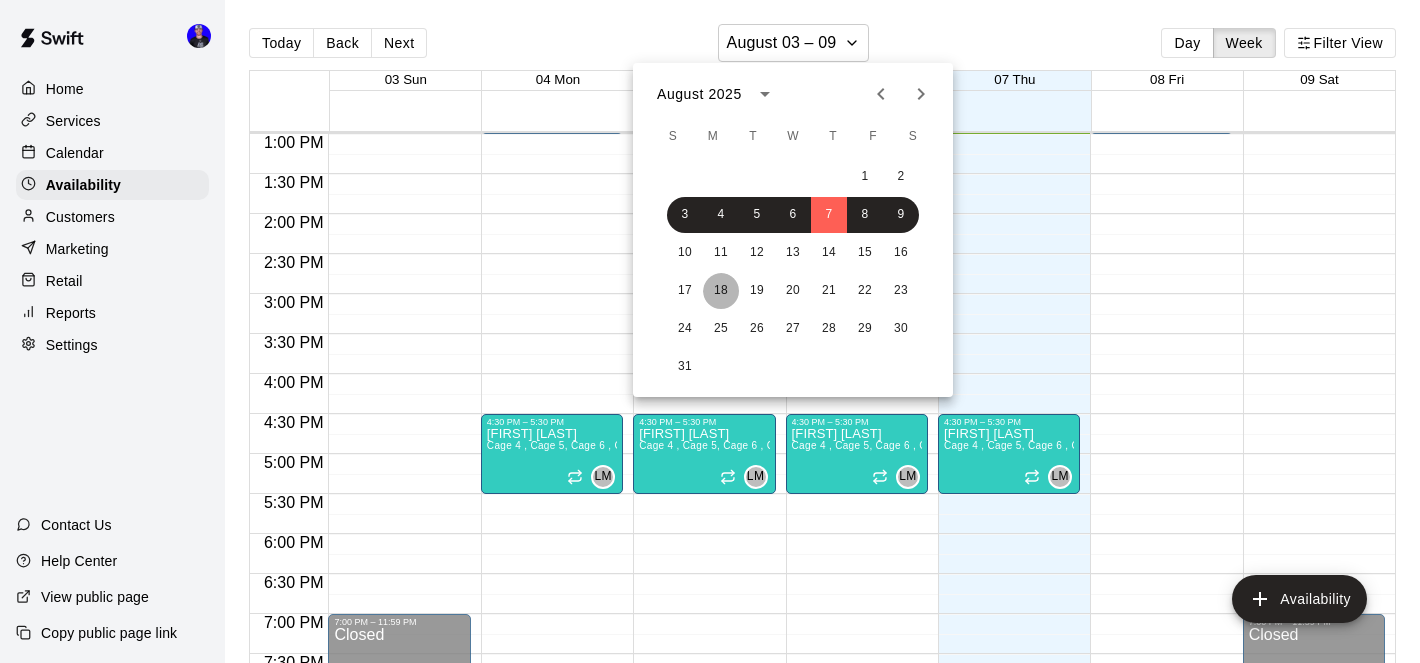 click on "18" at bounding box center (721, 291) 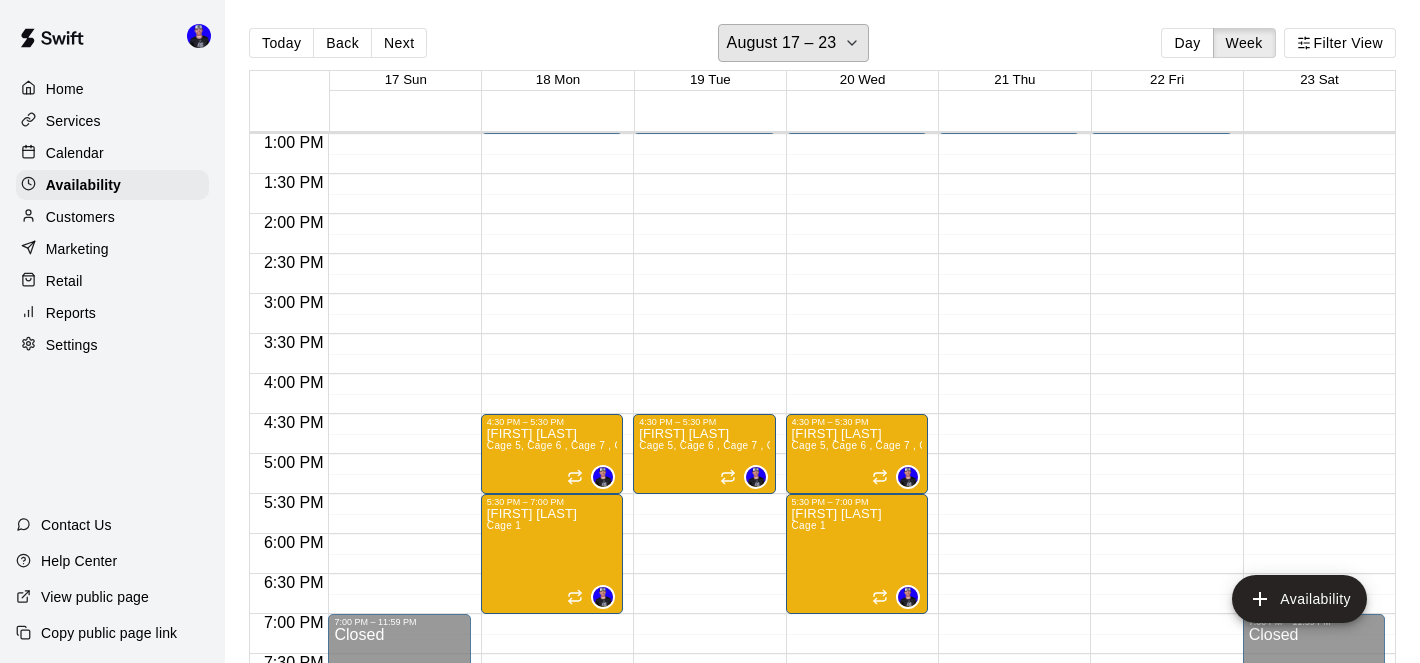 scroll, scrollTop: 1092, scrollLeft: 0, axis: vertical 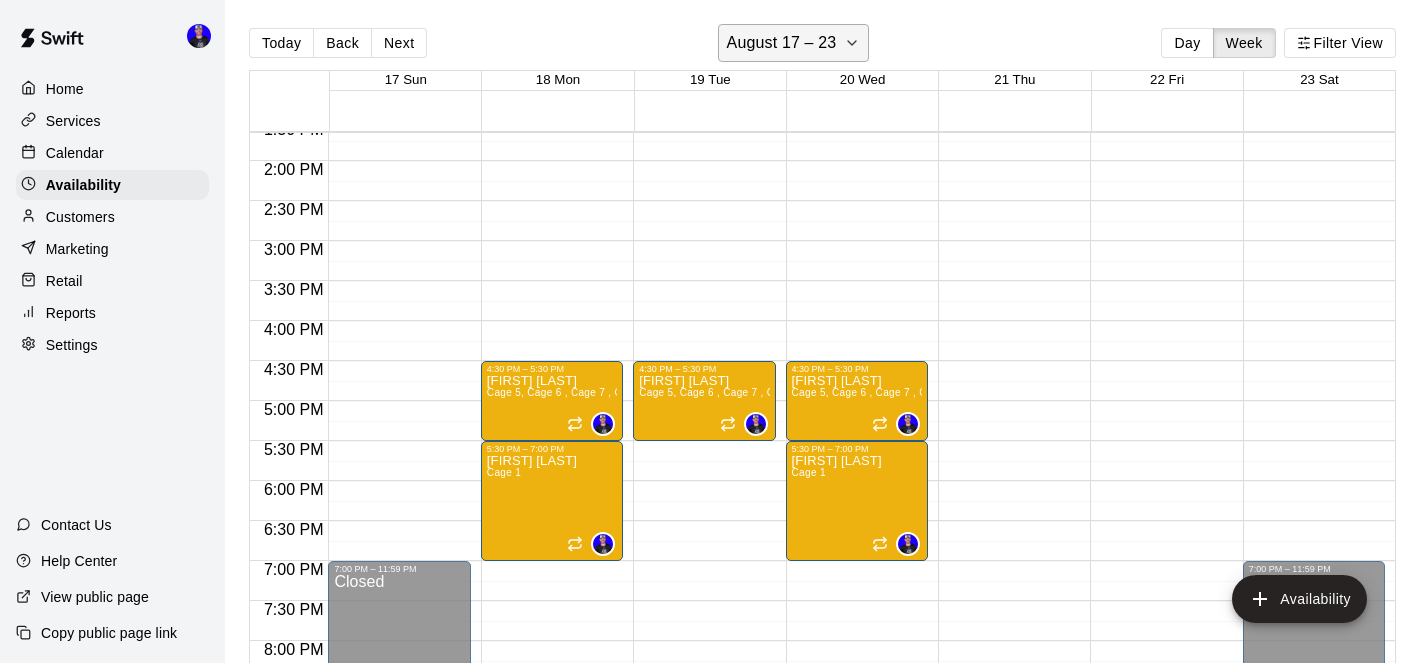 click on "August 17 – 23" at bounding box center (782, 43) 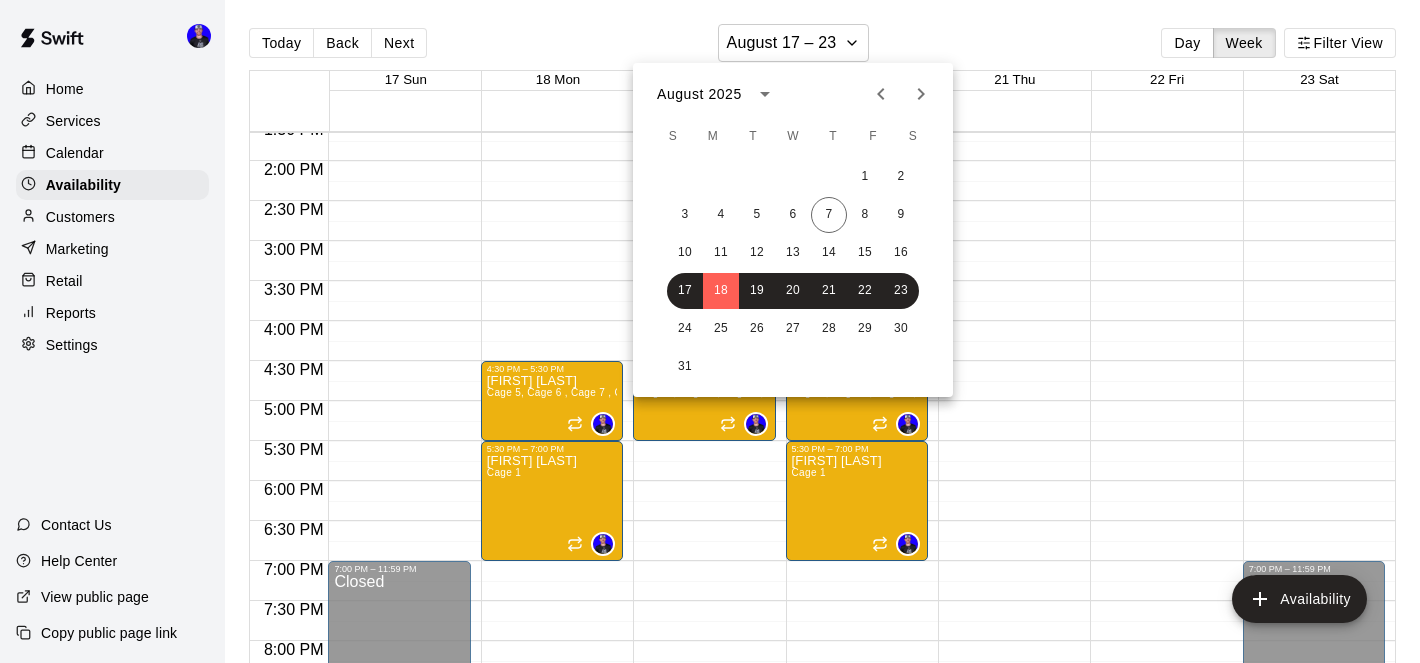 click at bounding box center (710, 331) 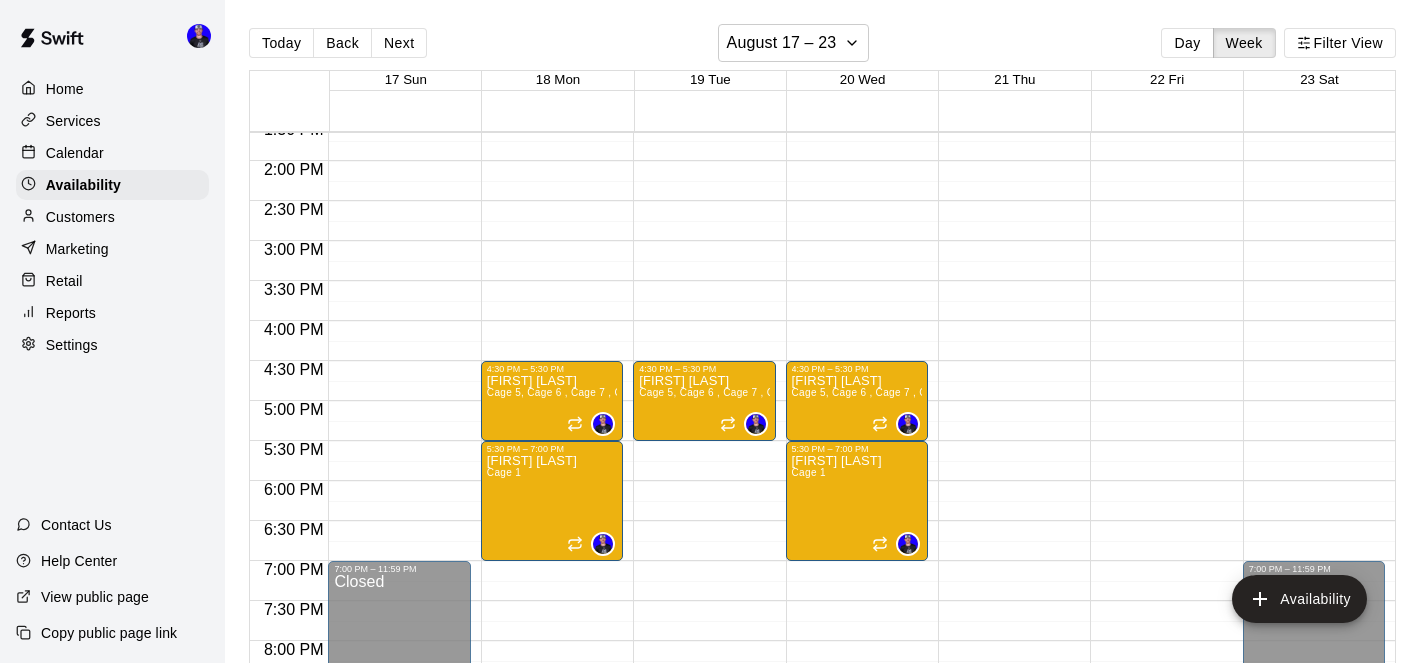 click on "Calendar" at bounding box center (75, 153) 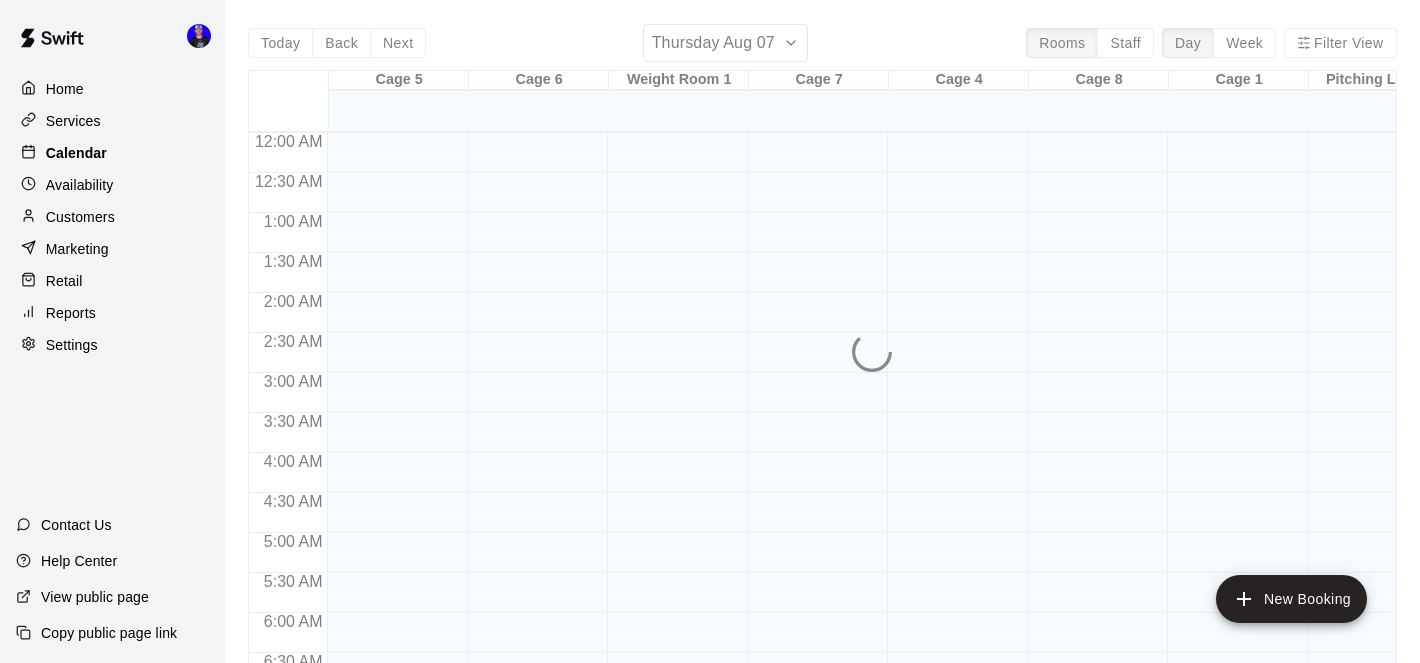 scroll, scrollTop: 1048, scrollLeft: 0, axis: vertical 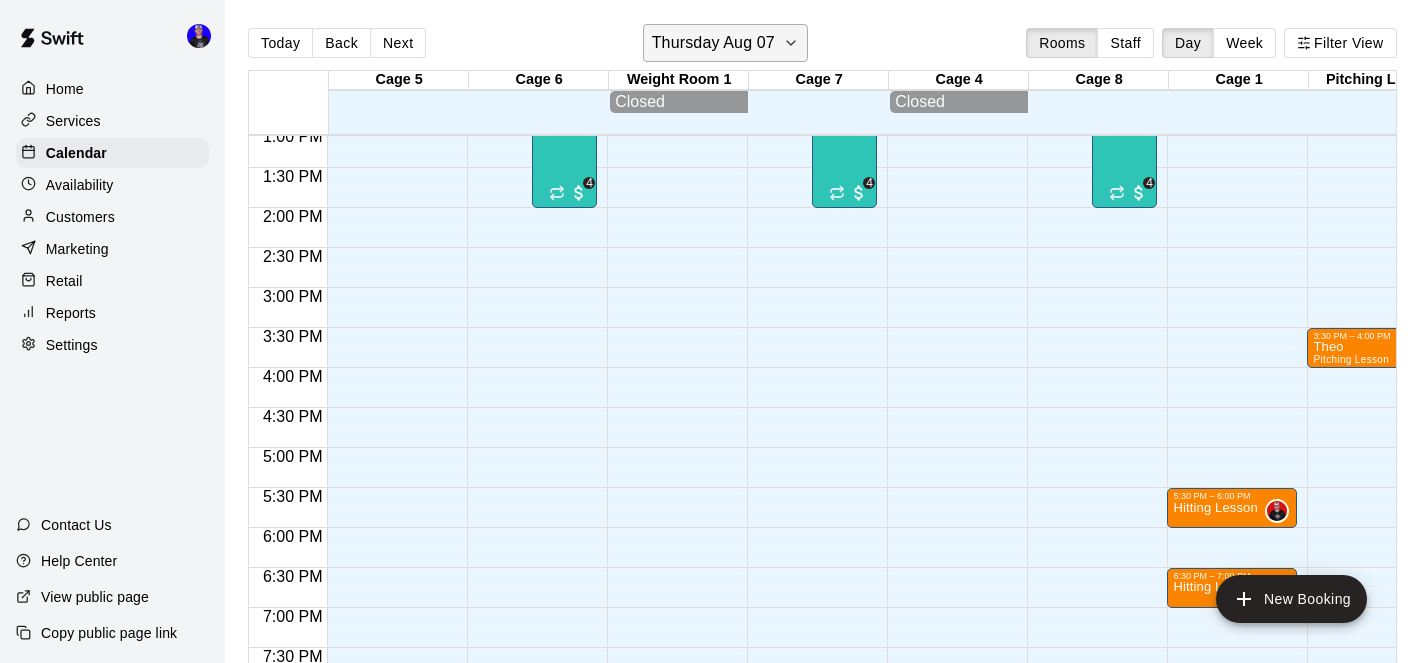click on "Thursday Aug 07" at bounding box center (713, 43) 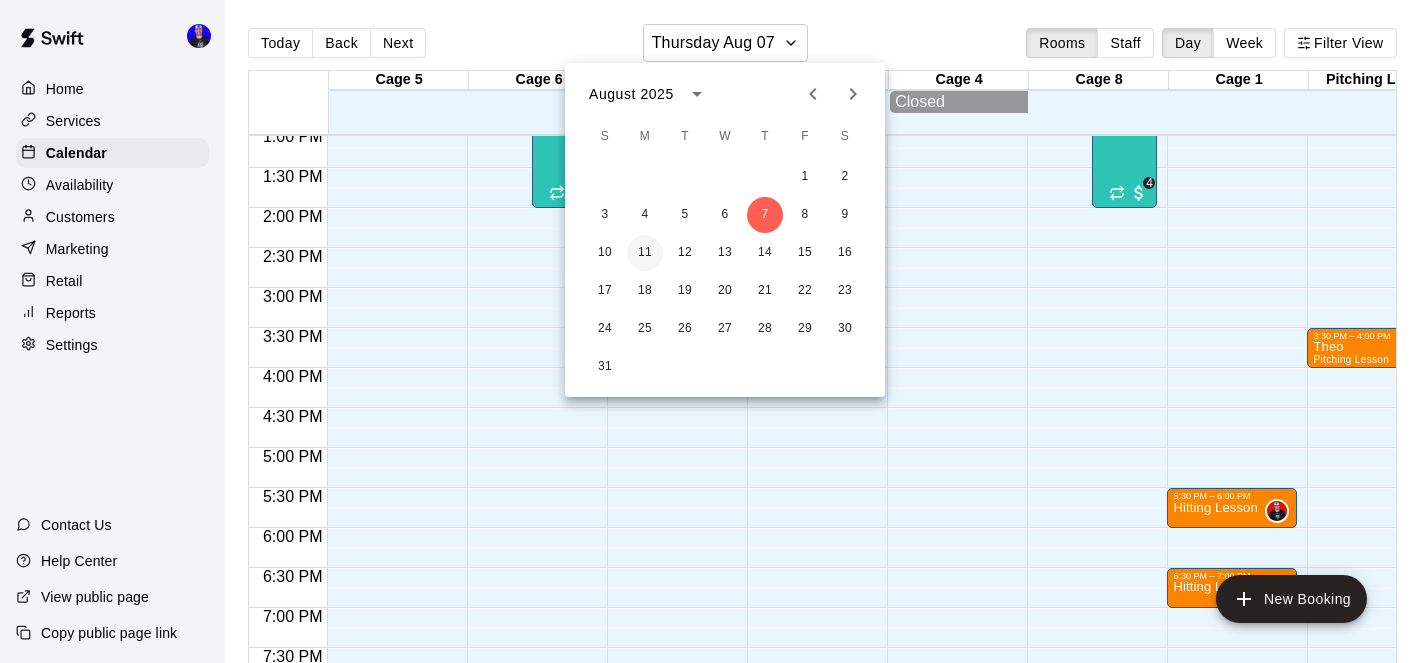 click on "11" at bounding box center [645, 253] 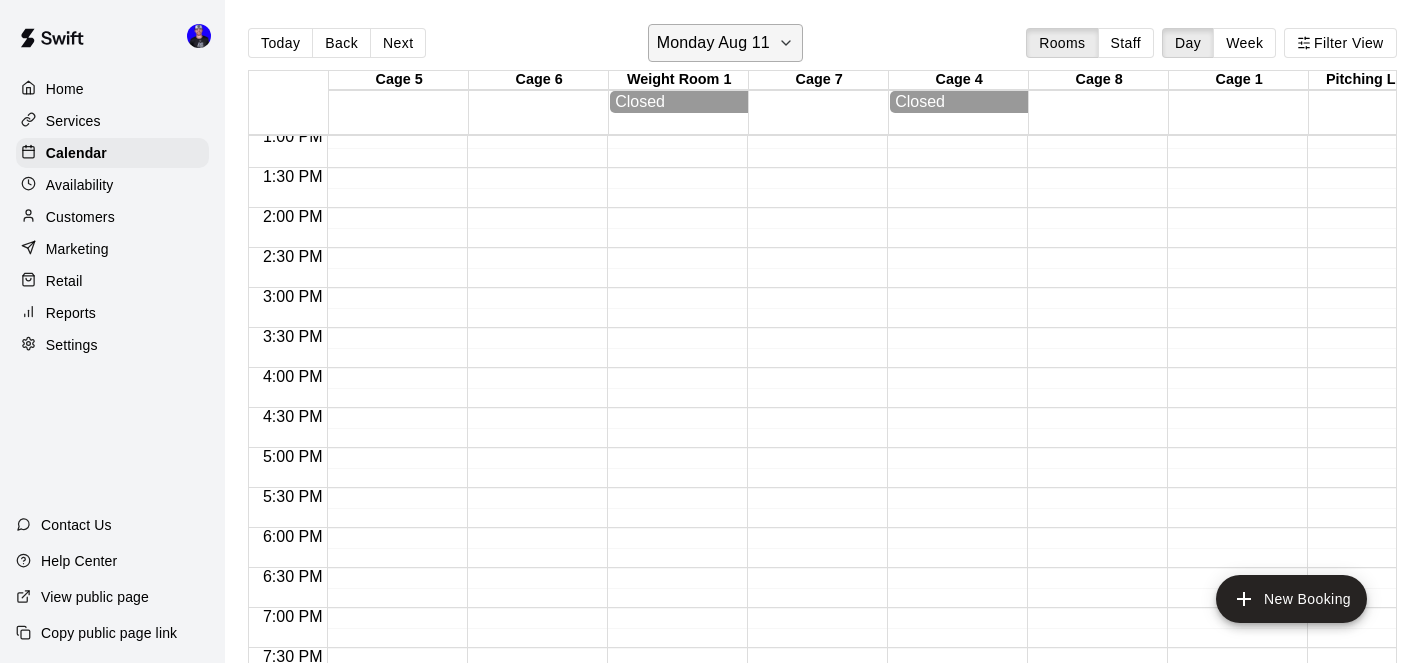 click on "Monday Aug 11" at bounding box center (713, 43) 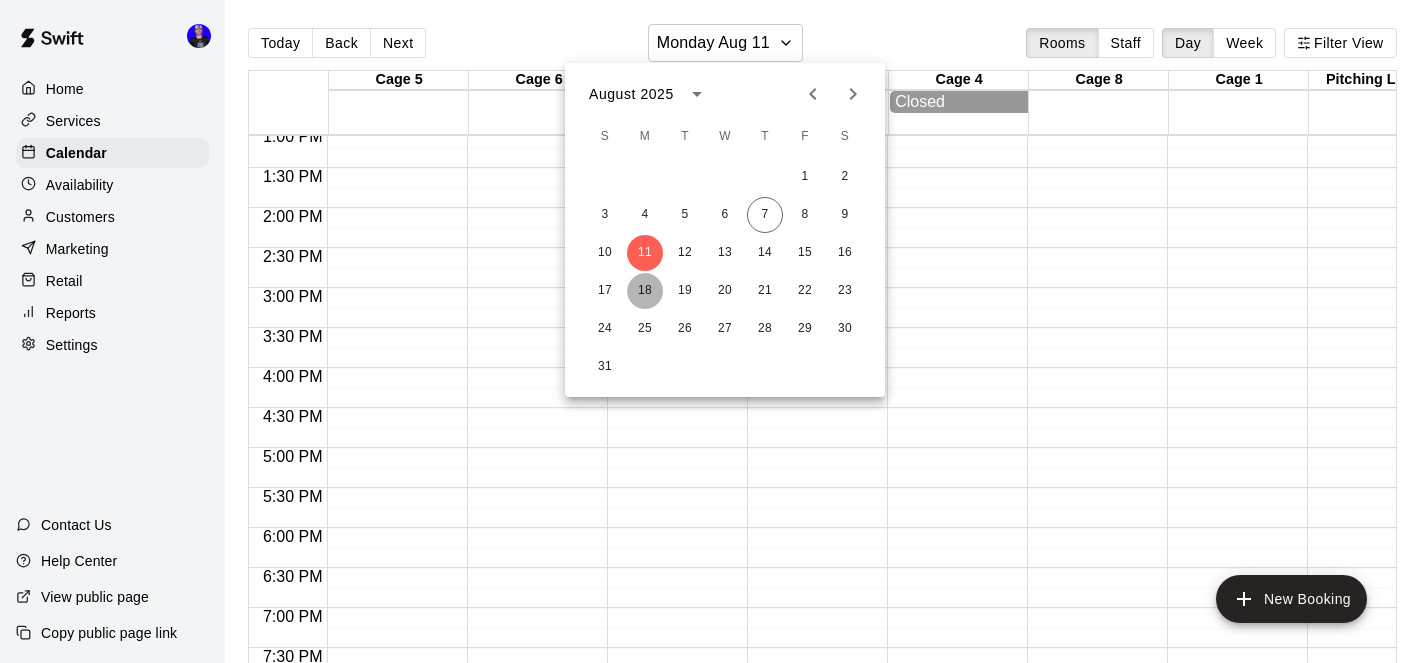 click on "18" at bounding box center (645, 291) 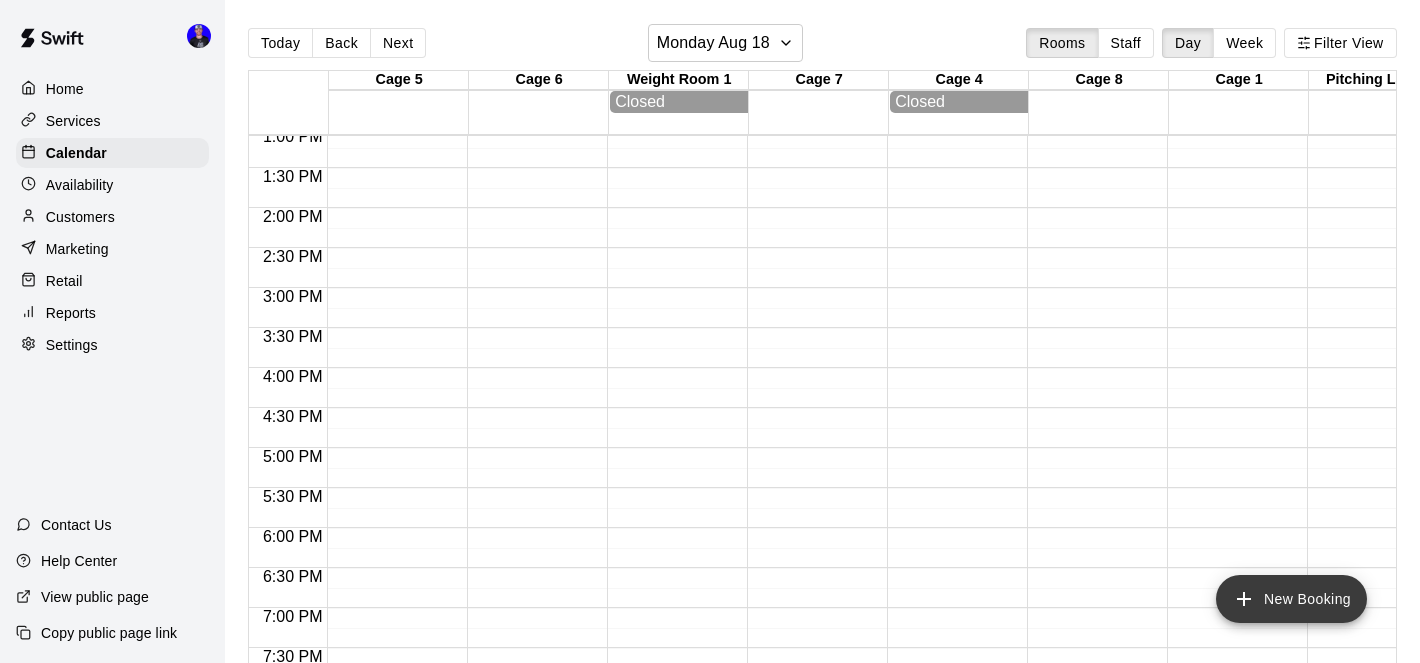 click on "New Booking" at bounding box center (1291, 599) 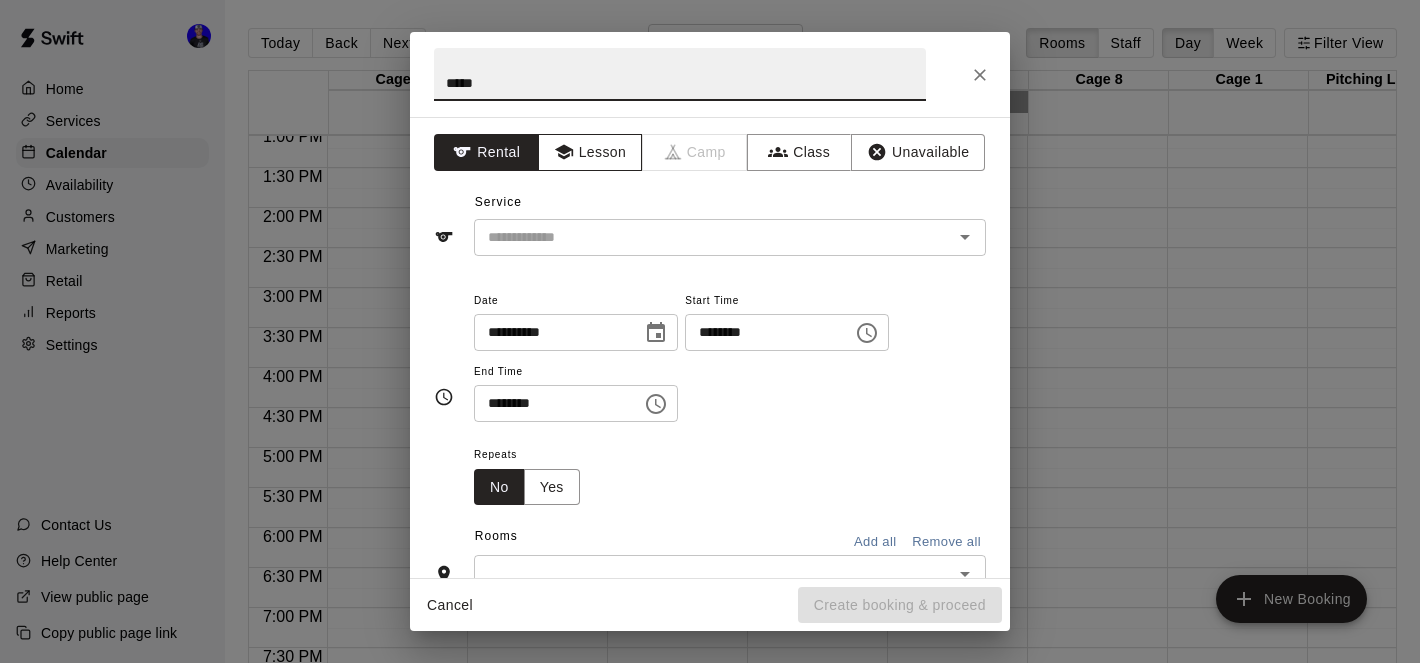 type on "*****" 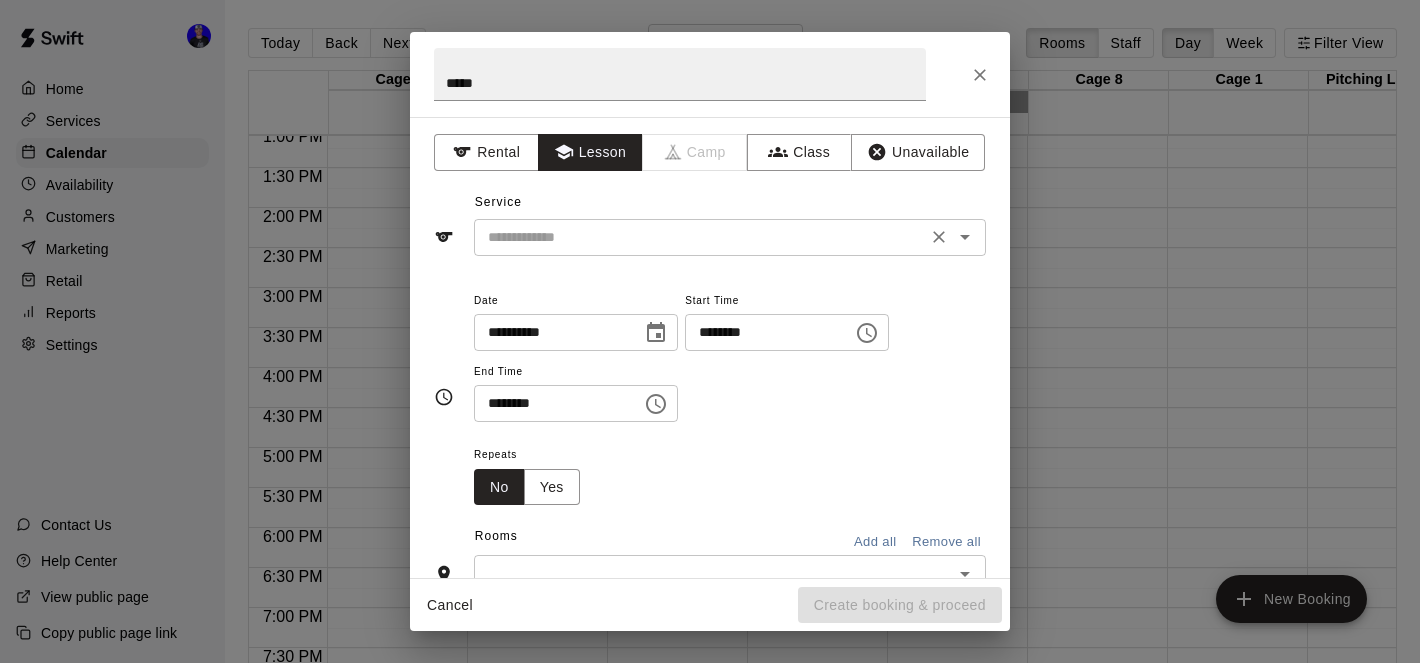 click at bounding box center (700, 237) 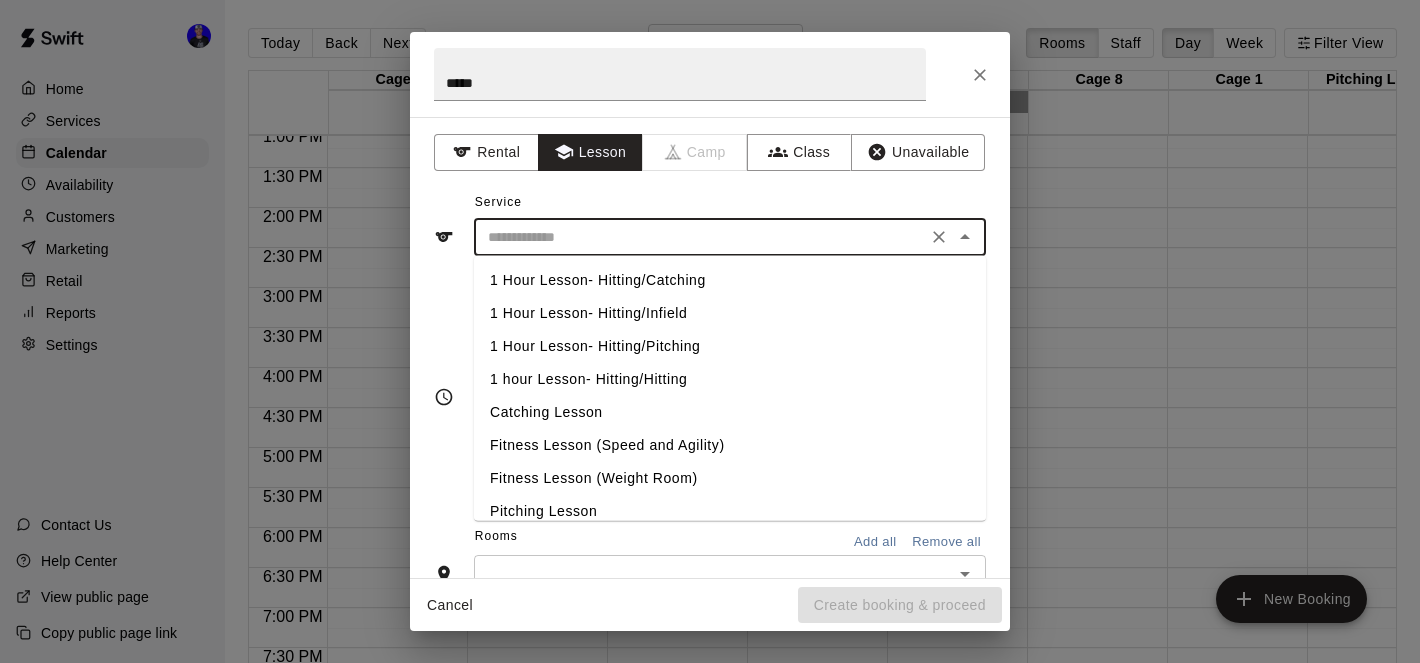 click on "Catching Lesson" at bounding box center (730, 412) 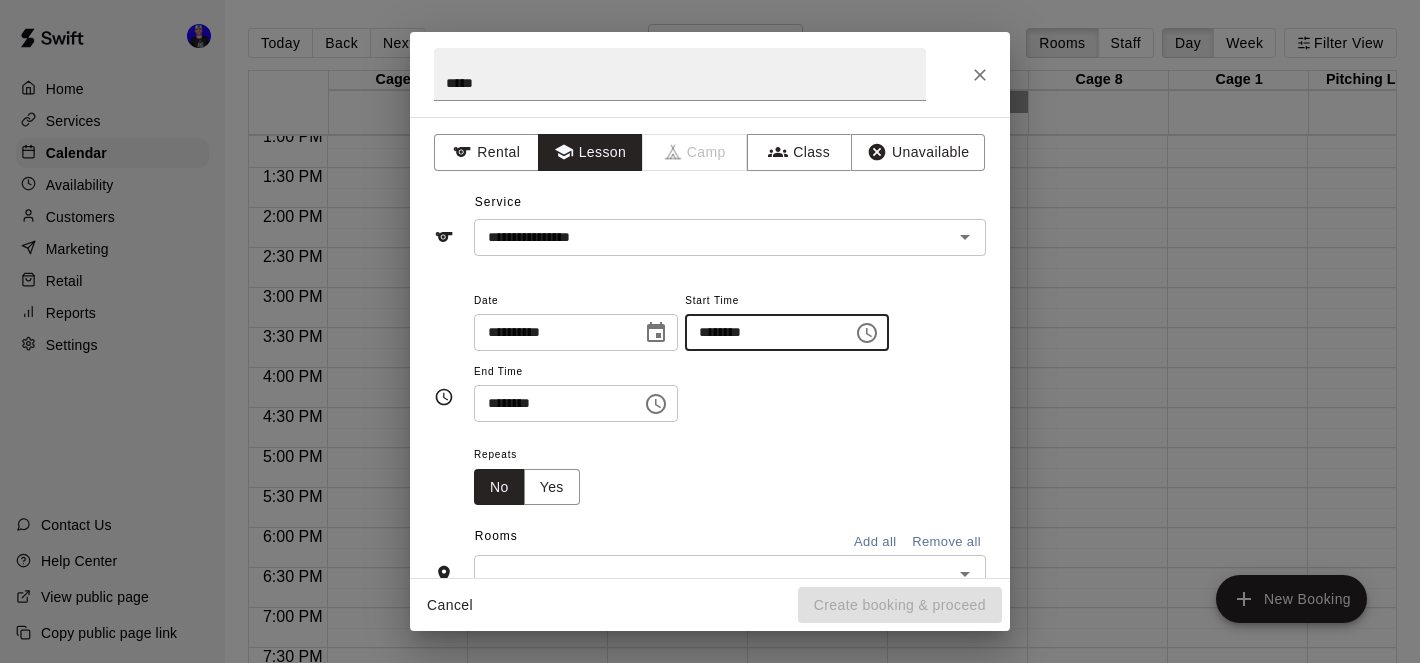 click on "********" at bounding box center (762, 332) 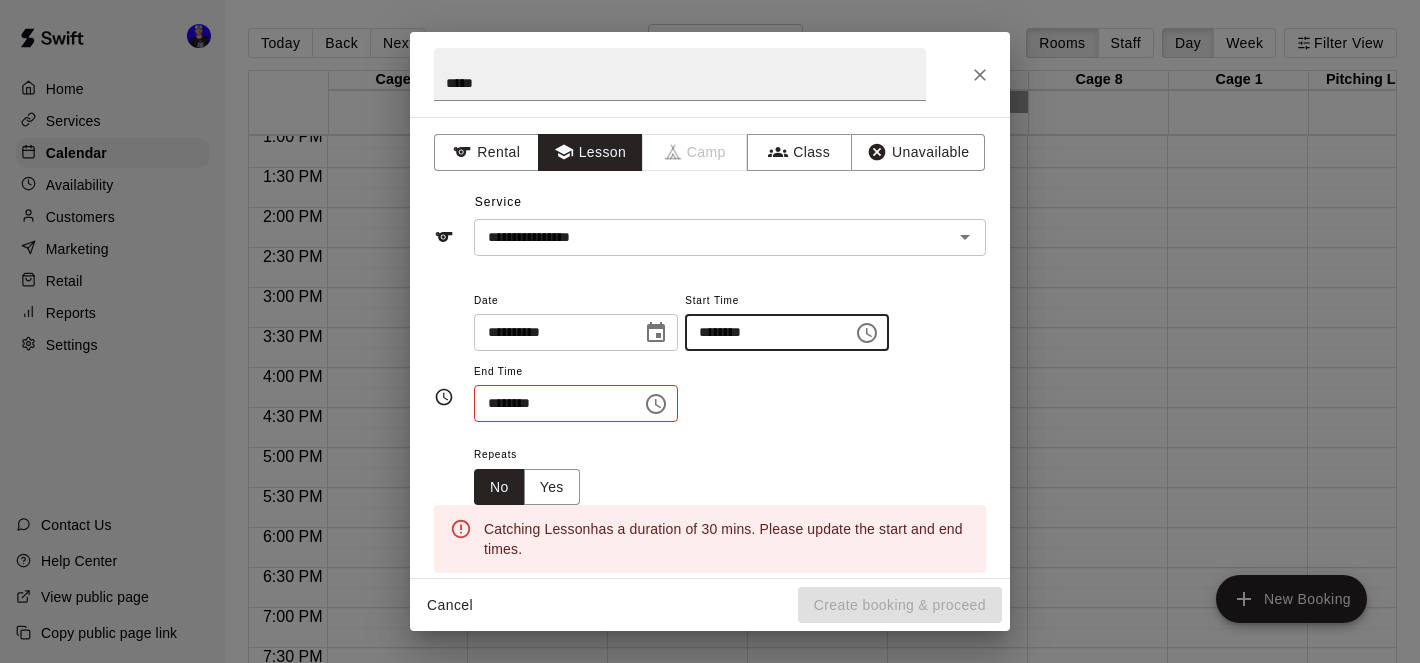 type on "********" 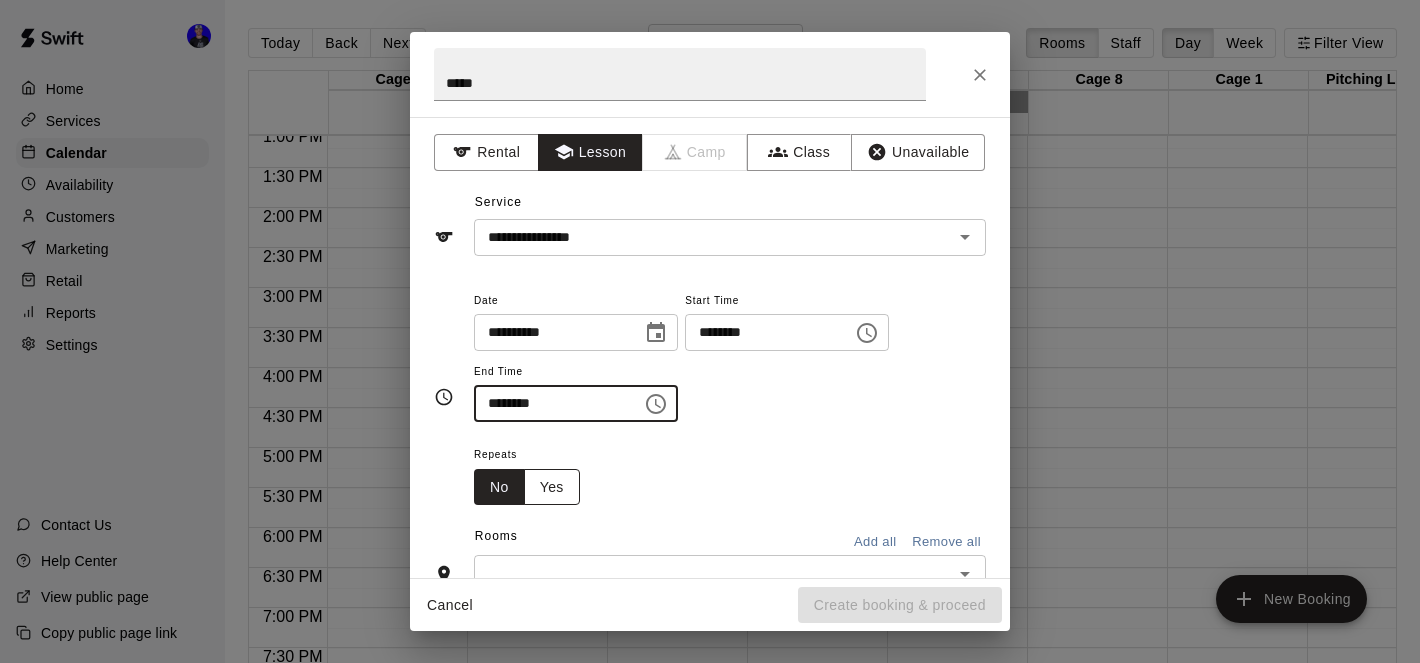 type on "********" 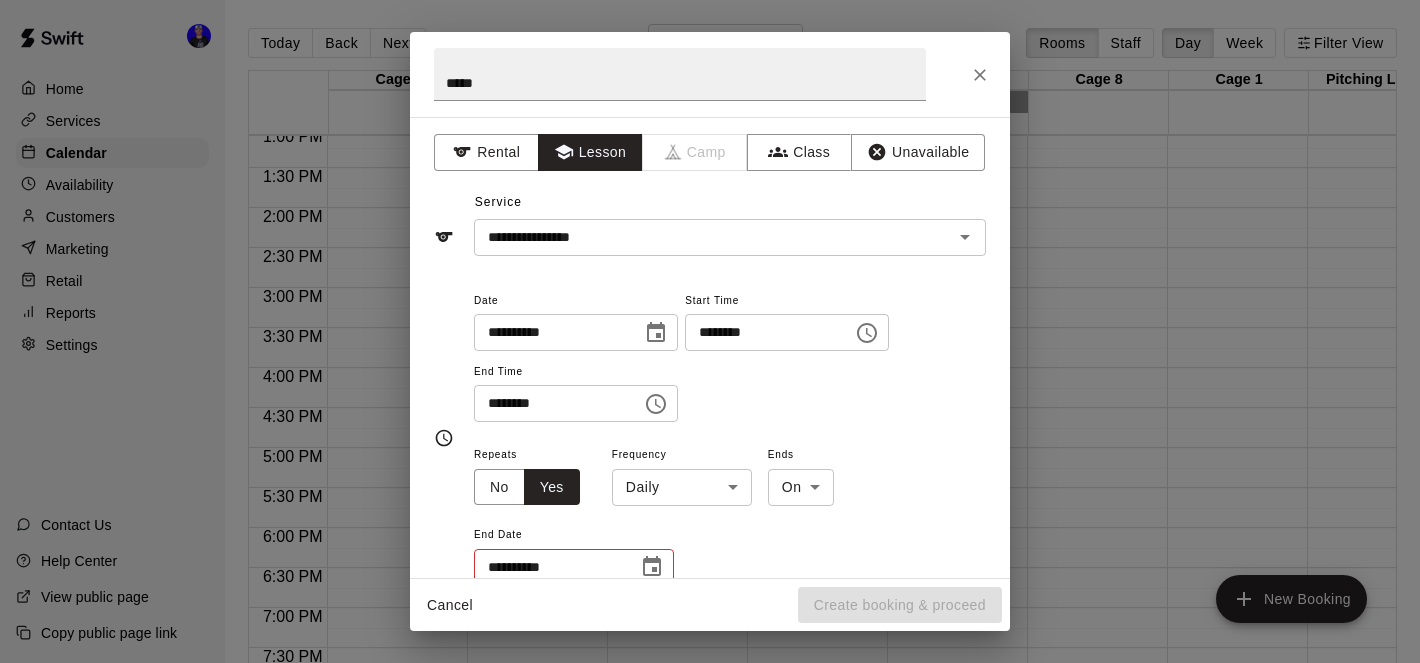 click on "Home Services Calendar Availability Customers Marketing Retail Reports Settings Contact Us Help Center View public page Copy public page link Today Back Next [DAY] [MONTH] [DAY_NUM] Rooms Staff Day Week Filter View Cage 5 [DAY_NUM] Mon Cage 6  [DAY_NUM] Mon Weight Room 1 [DAY_NUM] Mon Closed Cage 7  [DAY_NUM] Mon Cage 4  [DAY_NUM] Mon Closed Cage 8  [DAY_NUM] Mon Cage 1 [DAY_NUM] Mon Pitching Lane 1  [DAY_NUM] Mon Pitching Lane 2 [DAY_NUM] Mon 12:00 AM 12:30 AM 1:00 AM 1:30 AM 2:00 AM 2:30 AM 3:00 AM 3:30 AM 4:00 AM 4:30 AM 5:00 AM 5:30 AM 6:00 AM 6:30 AM 7:00 AM 7:30 AM 8:00 AM 8:30 AM 9:00 AM 9:30 AM 10:00 AM 10:30 AM 11:00 AM 11:30 AM 12:00 PM 12:30 PM 1:00 PM 1:30 PM 2:00 PM 2:30 PM 3:00 PM 3:30 PM 4:00 PM 4:30 PM 5:00 PM 5:30 PM 6:00 PM 6:30 PM 7:00 PM 7:30 PM 8:00 PM 8:30 PM 9:00 PM 9:30 PM 10:00 PM 10:30 PM 11:00 PM 11:30 PM 12:00 AM – 1:00 PM Closed 9:00 PM – 11:59 PM Closed 12:00 AM – 1:00 PM Closed 9:00 PM – 11:59 PM Closed 12:00 AM – 1:00 PM Closed 9:00 PM – 11:59 PM Closed 12:00 AM – 1:00 PM Closed 9:00 PM – 11:59 PM Closed 12:00 AM – 1:00 PM Closed" at bounding box center [710, 347] 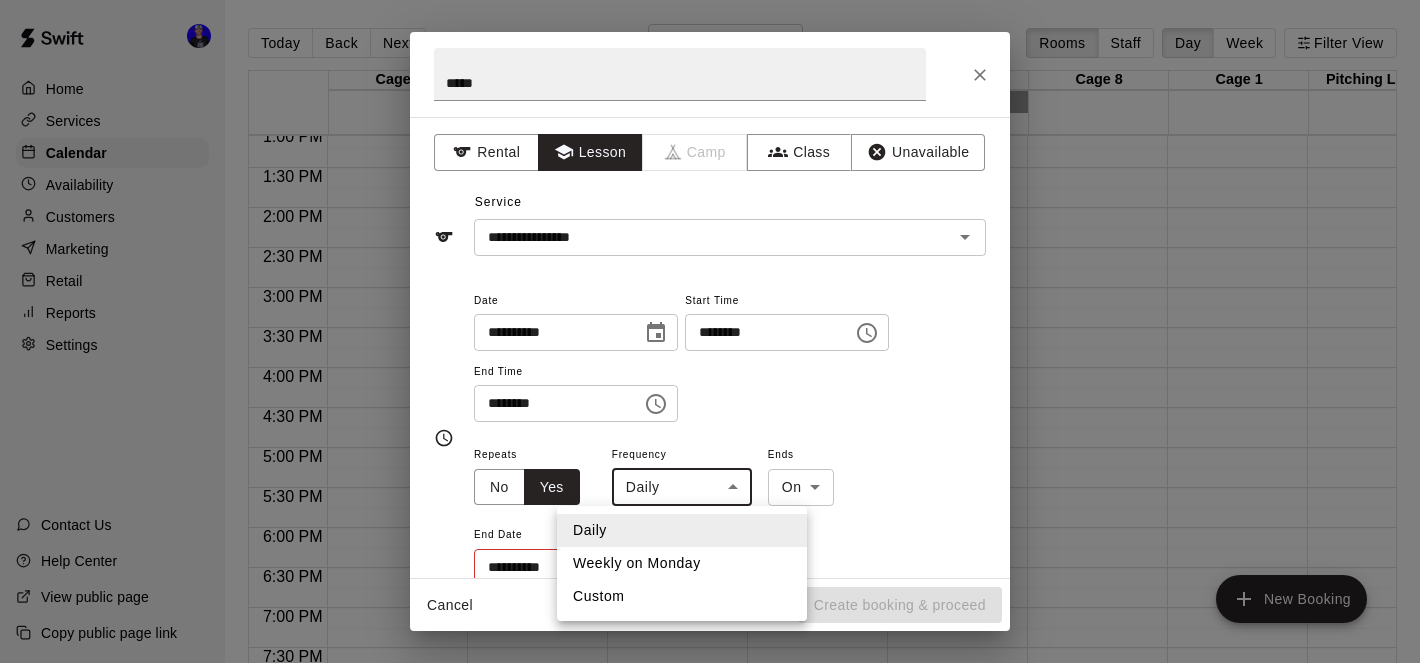 click on "Weekly on Monday" at bounding box center (682, 563) 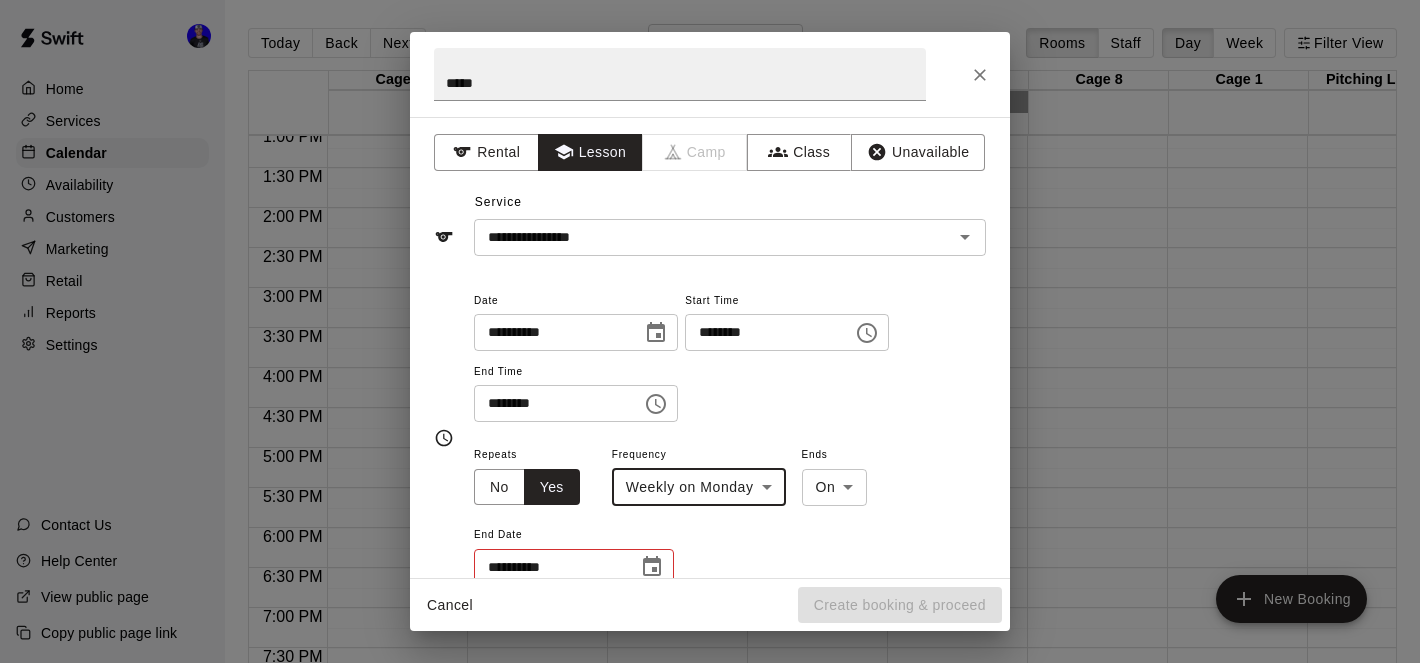 scroll, scrollTop: 95, scrollLeft: 0, axis: vertical 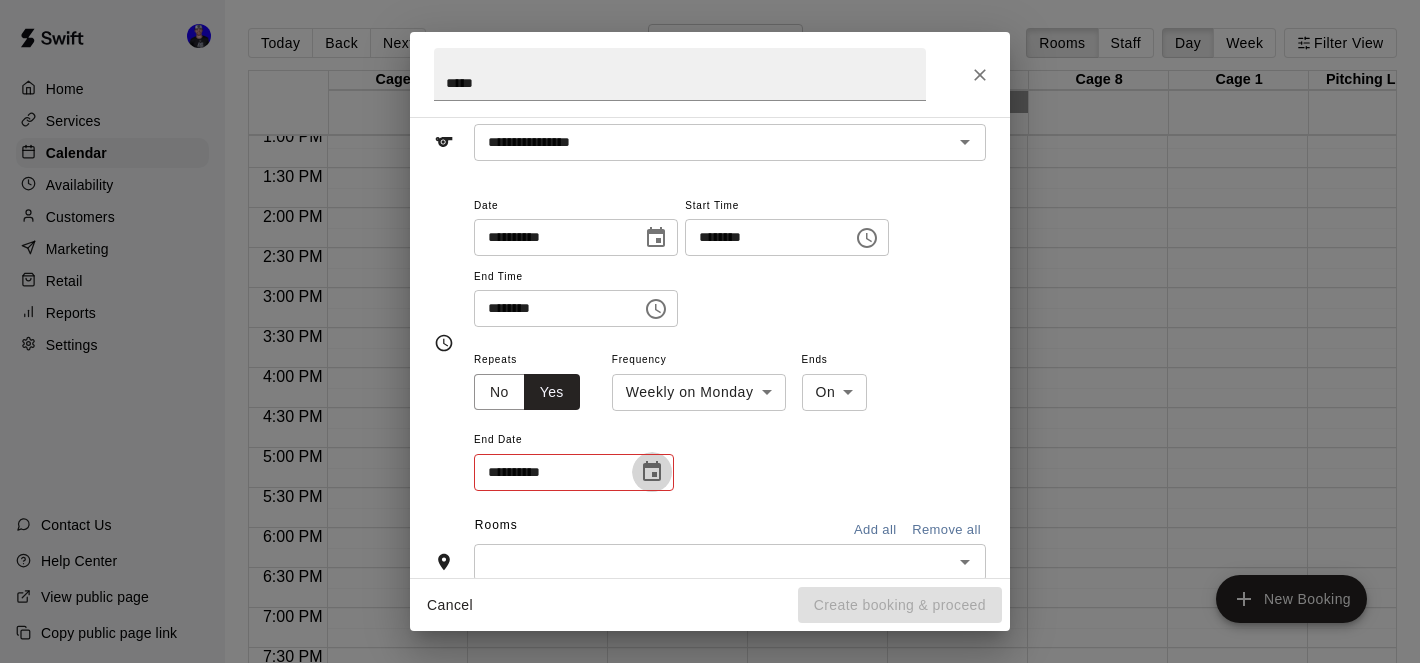 click 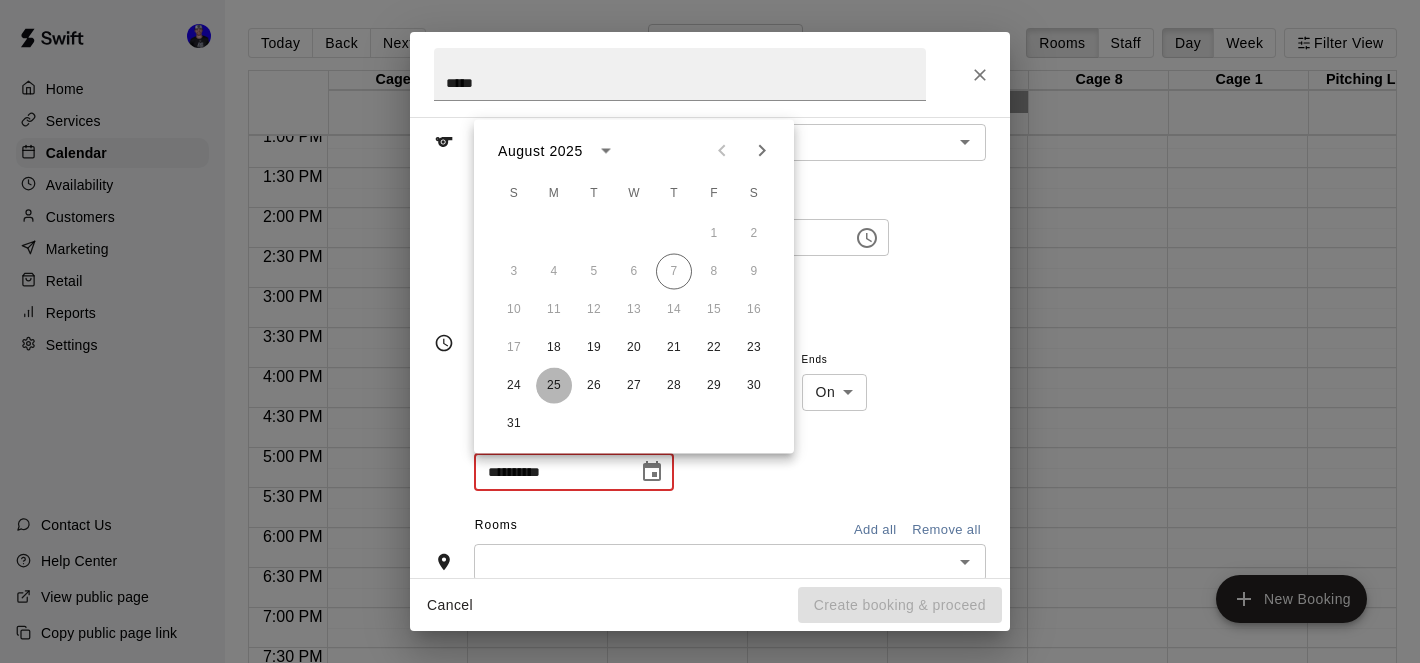 click on "25" at bounding box center (554, 386) 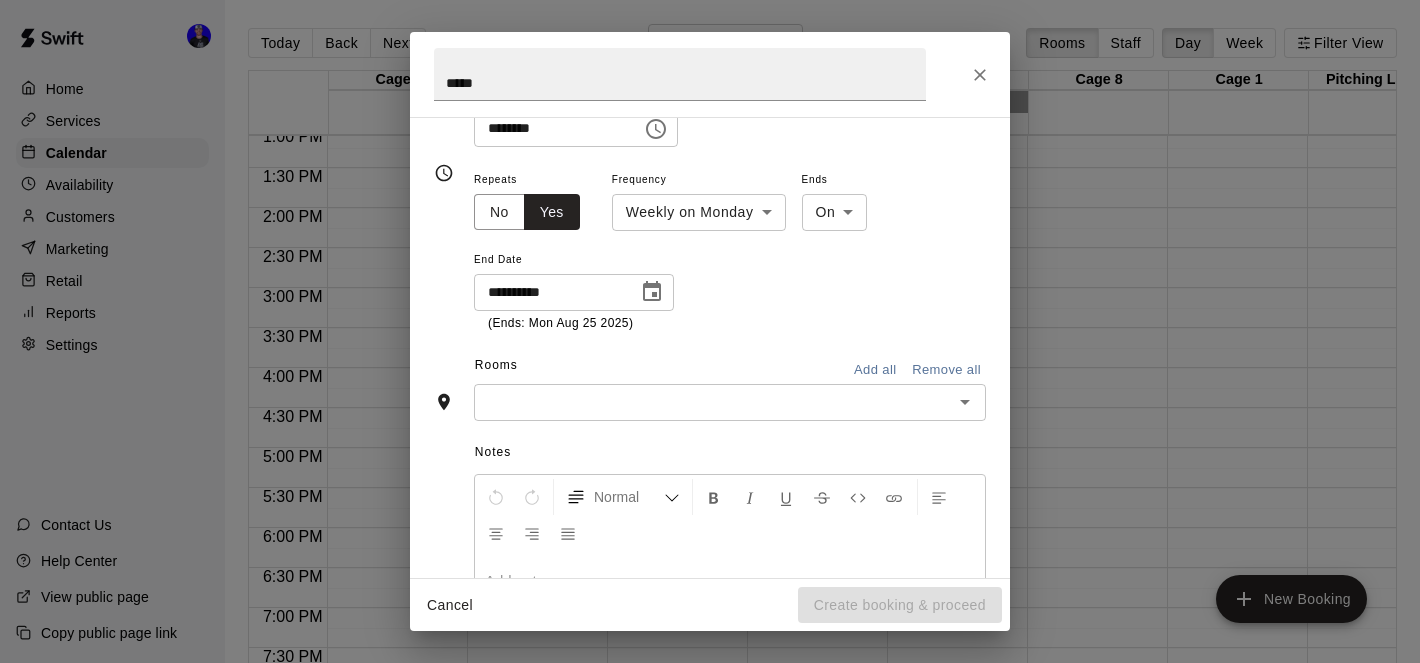 scroll, scrollTop: 356, scrollLeft: 0, axis: vertical 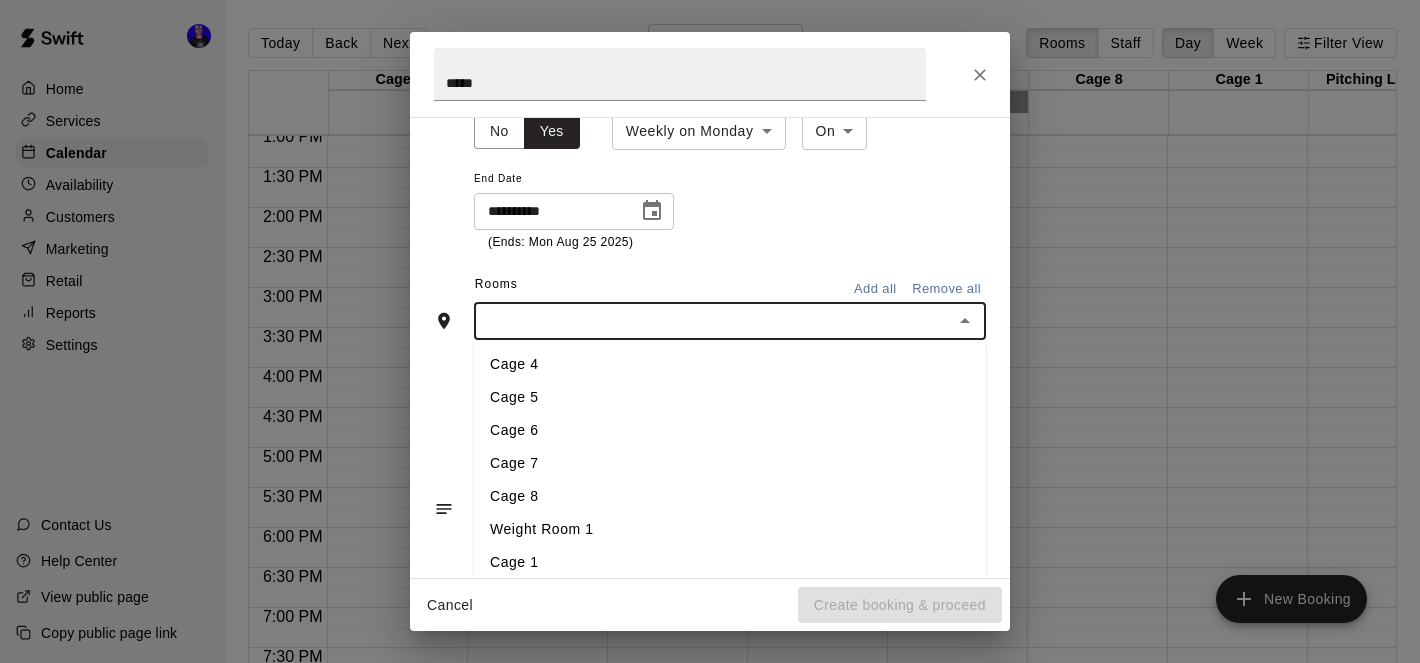 click at bounding box center (713, 321) 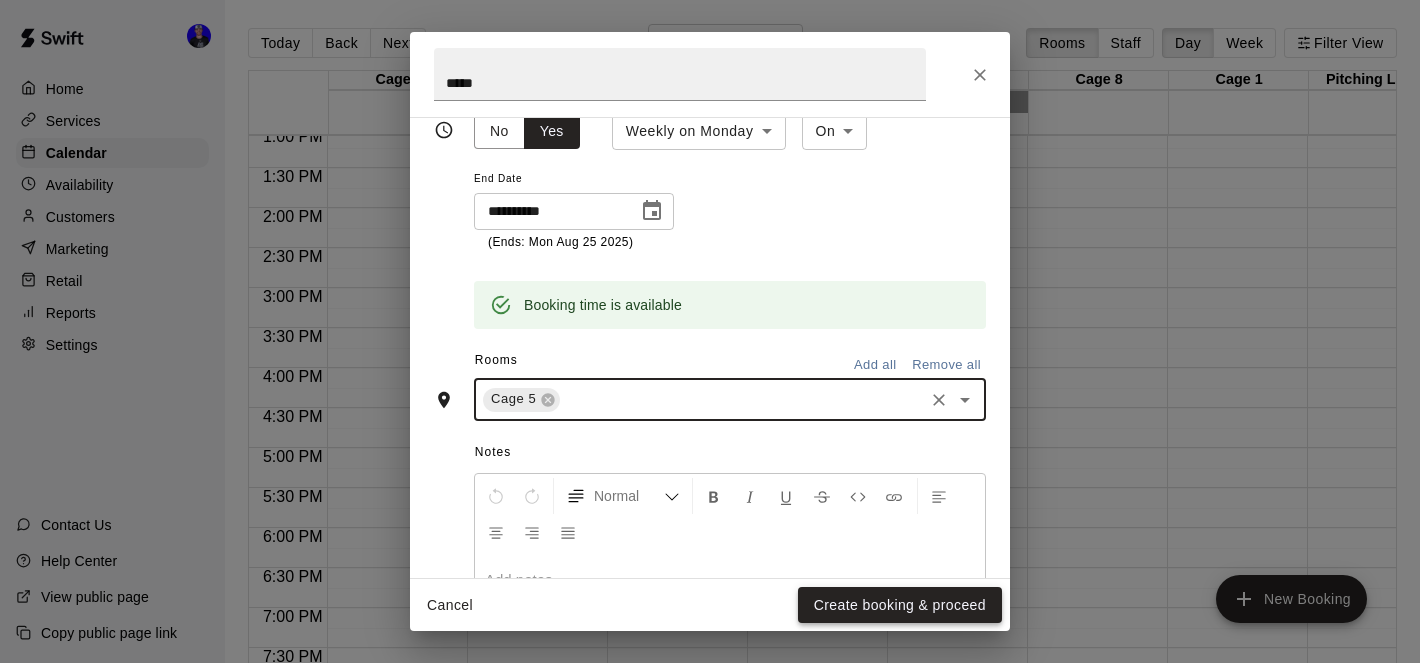 click on "Create booking & proceed" at bounding box center [900, 605] 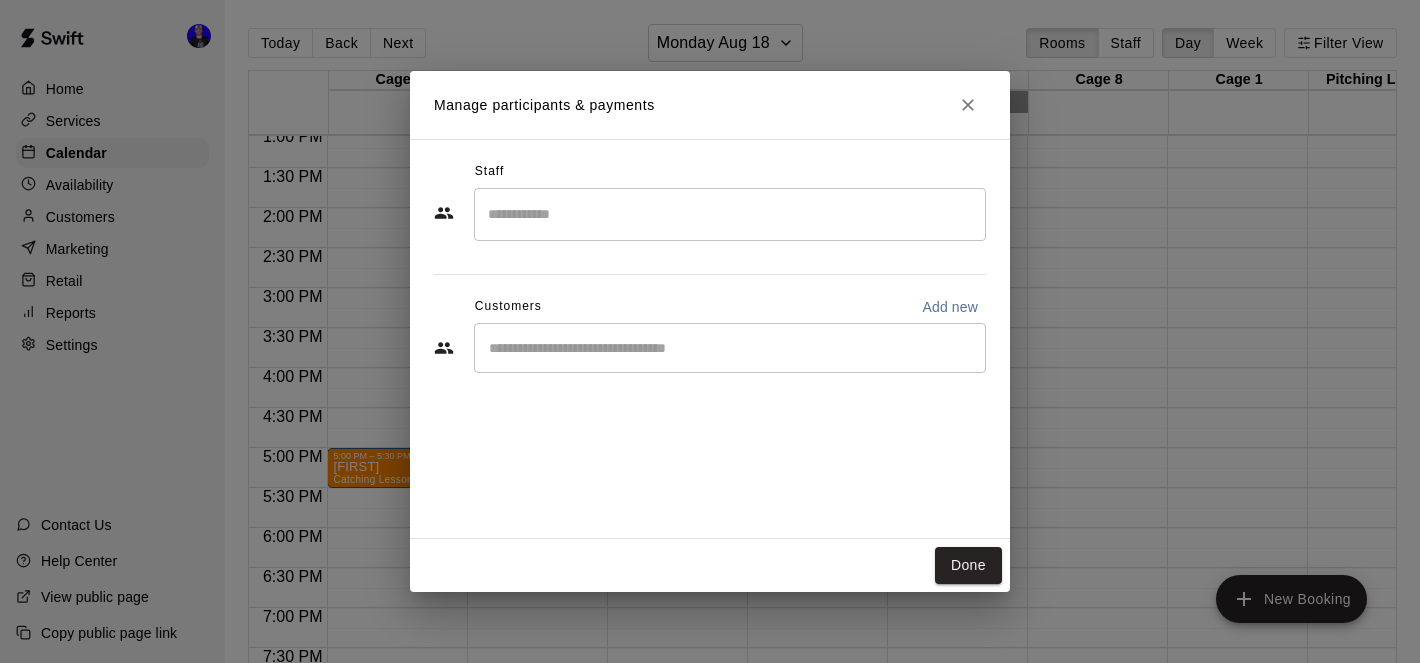 click at bounding box center (730, 214) 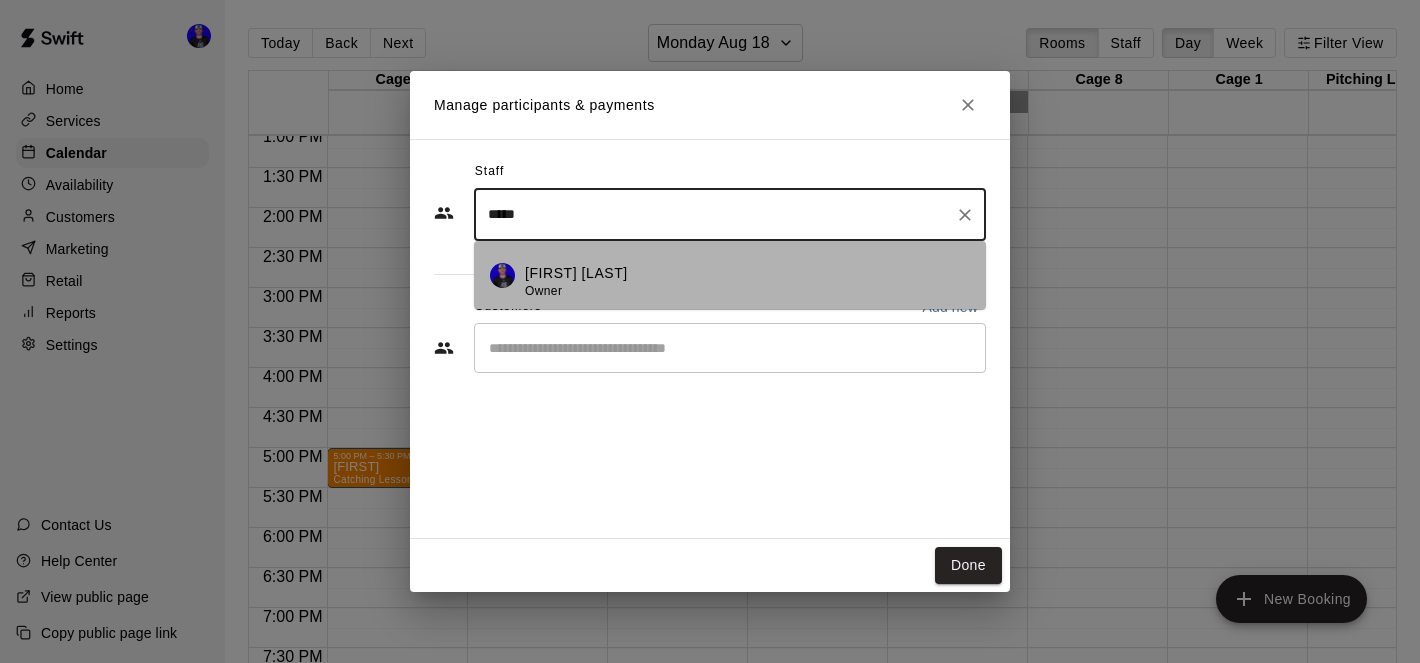 click on "[FIRST] [LAST] Owner" at bounding box center [747, 282] 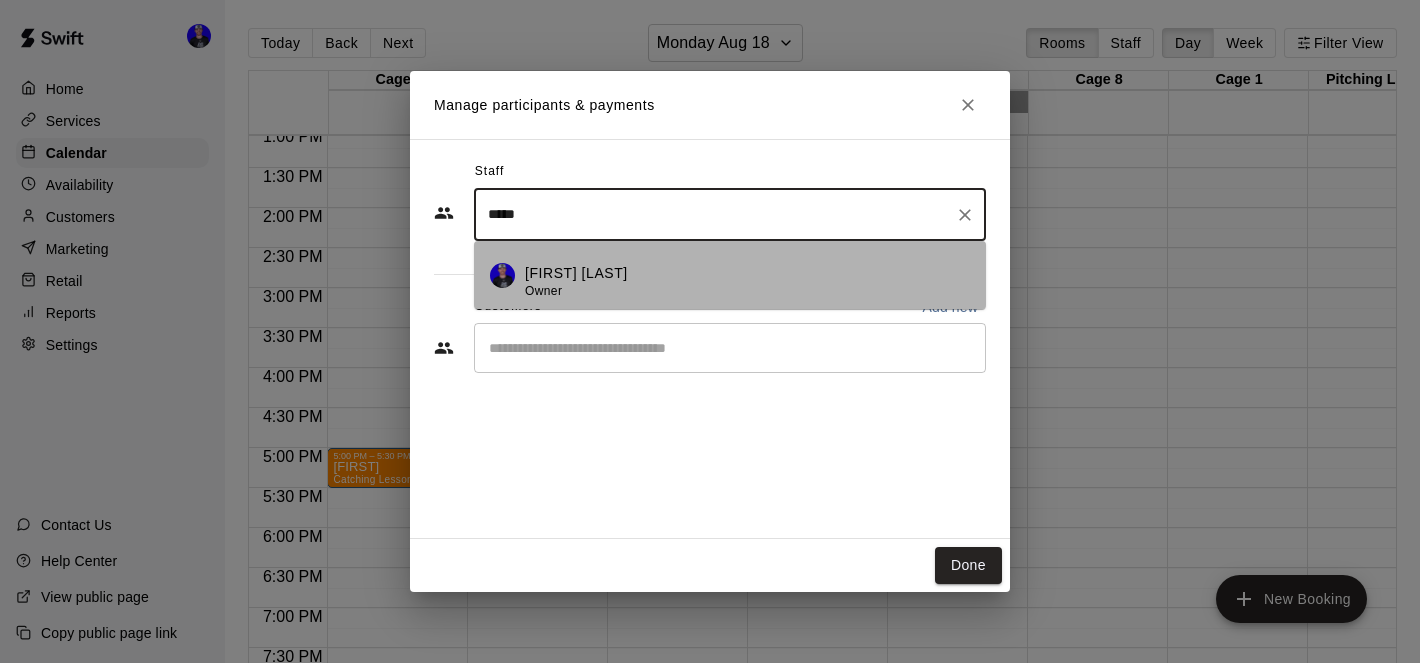 type on "*****" 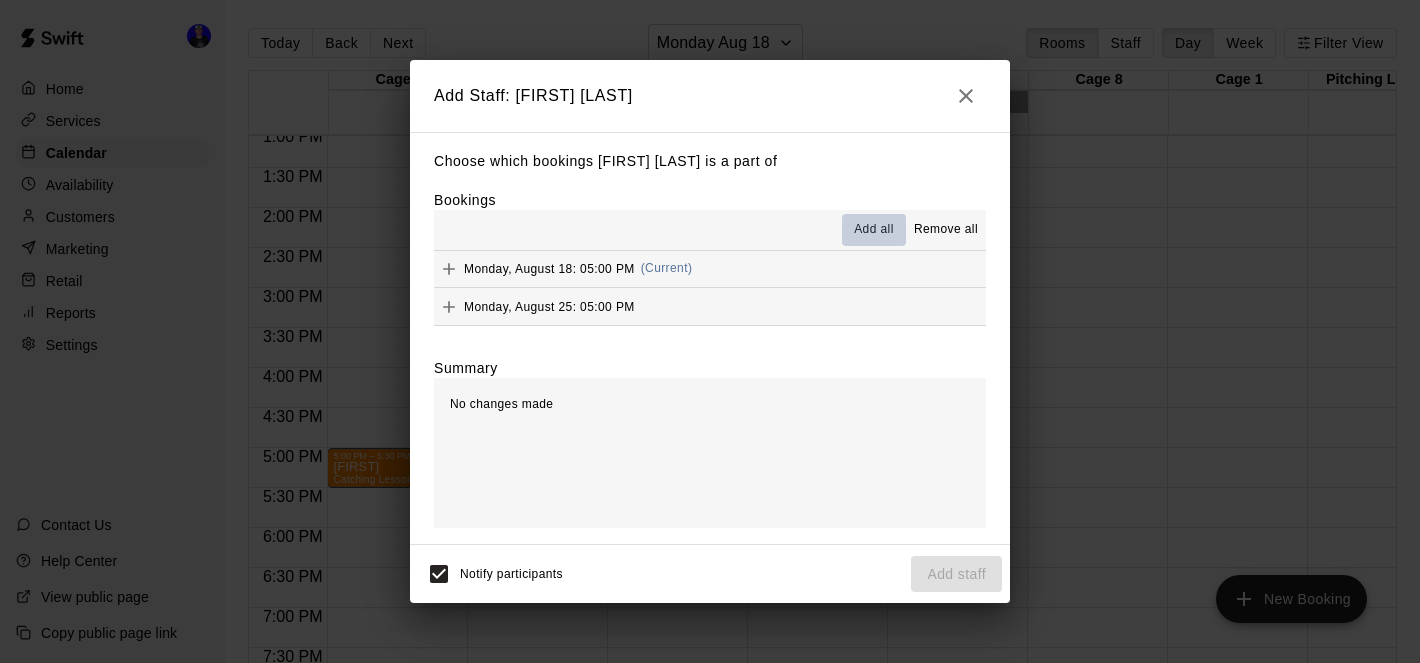 click on "Add all" at bounding box center (874, 230) 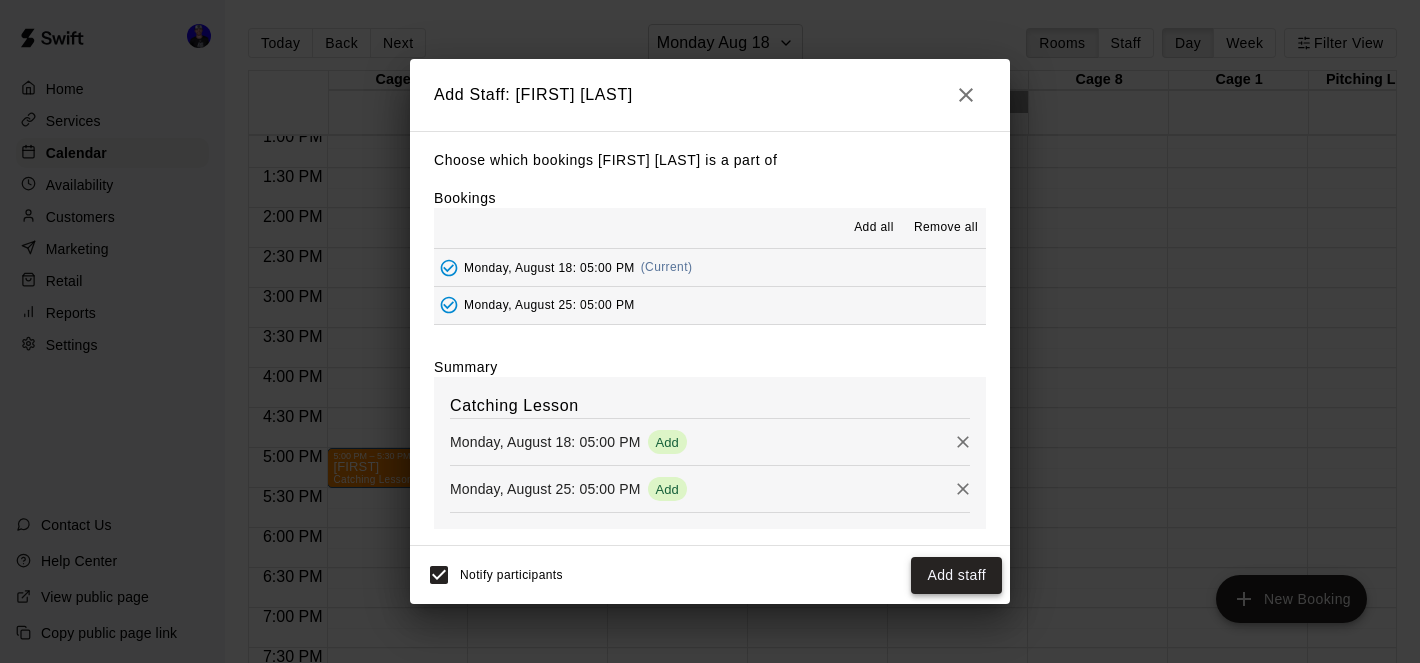 click on "Add staff" at bounding box center [956, 575] 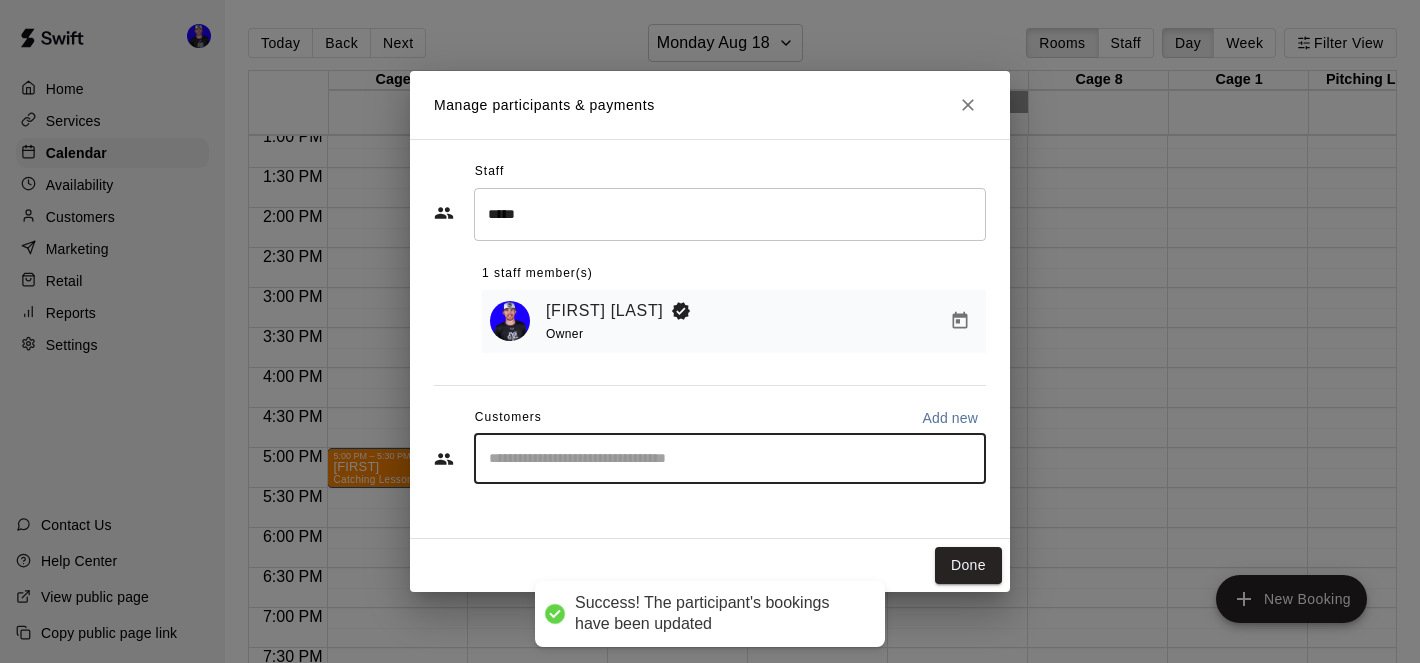 click at bounding box center [730, 459] 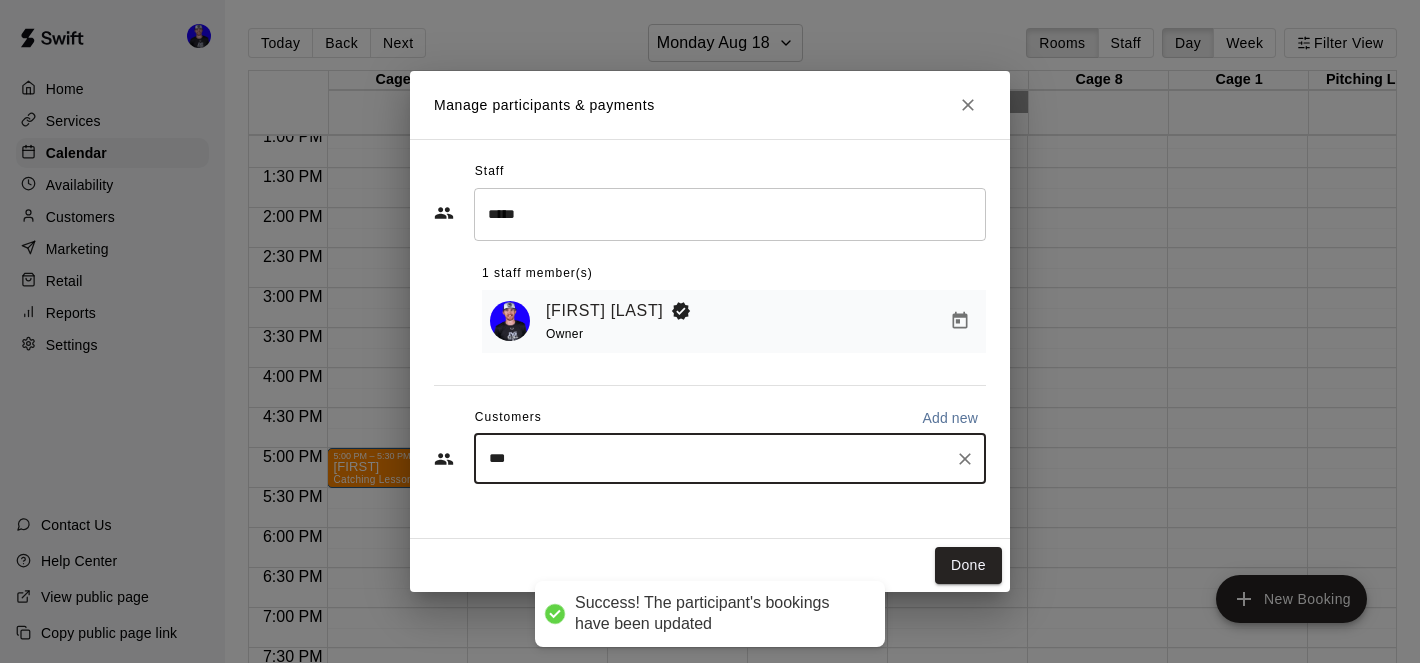 type on "****" 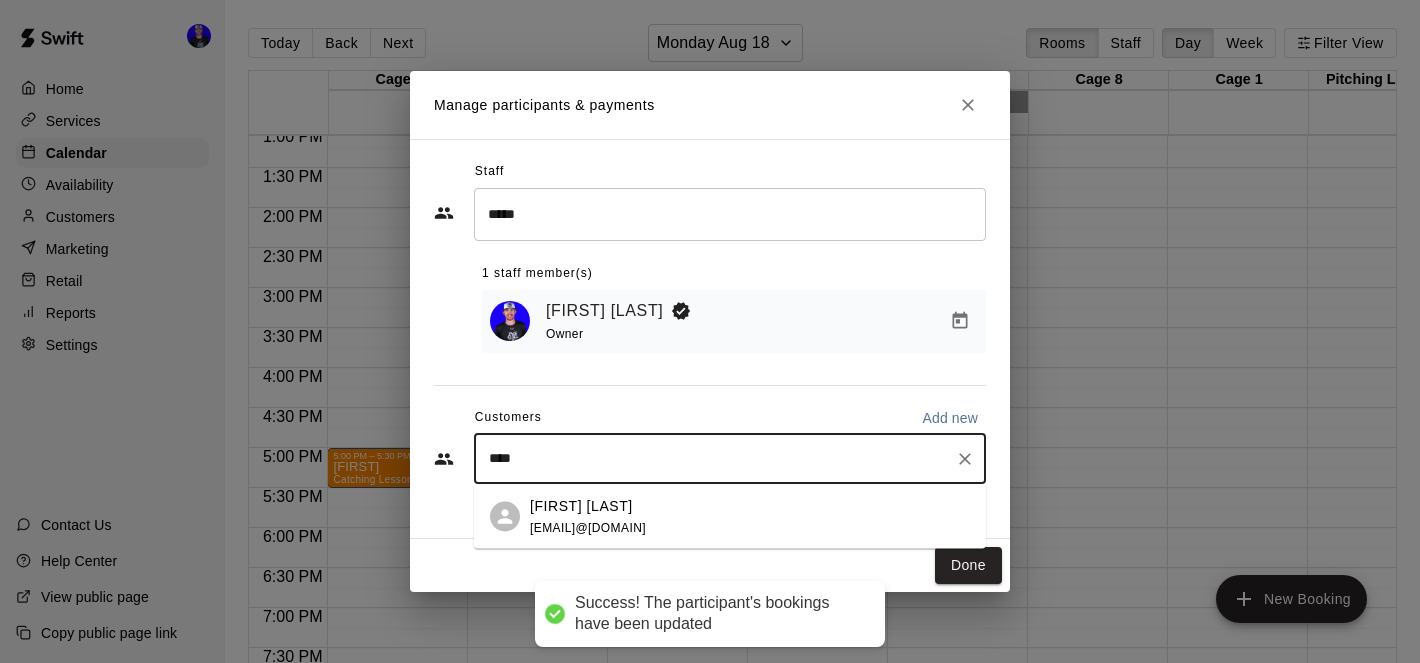 click on "[FIRST] [LAST] [EMAIL]@[DOMAIN]" at bounding box center (588, 516) 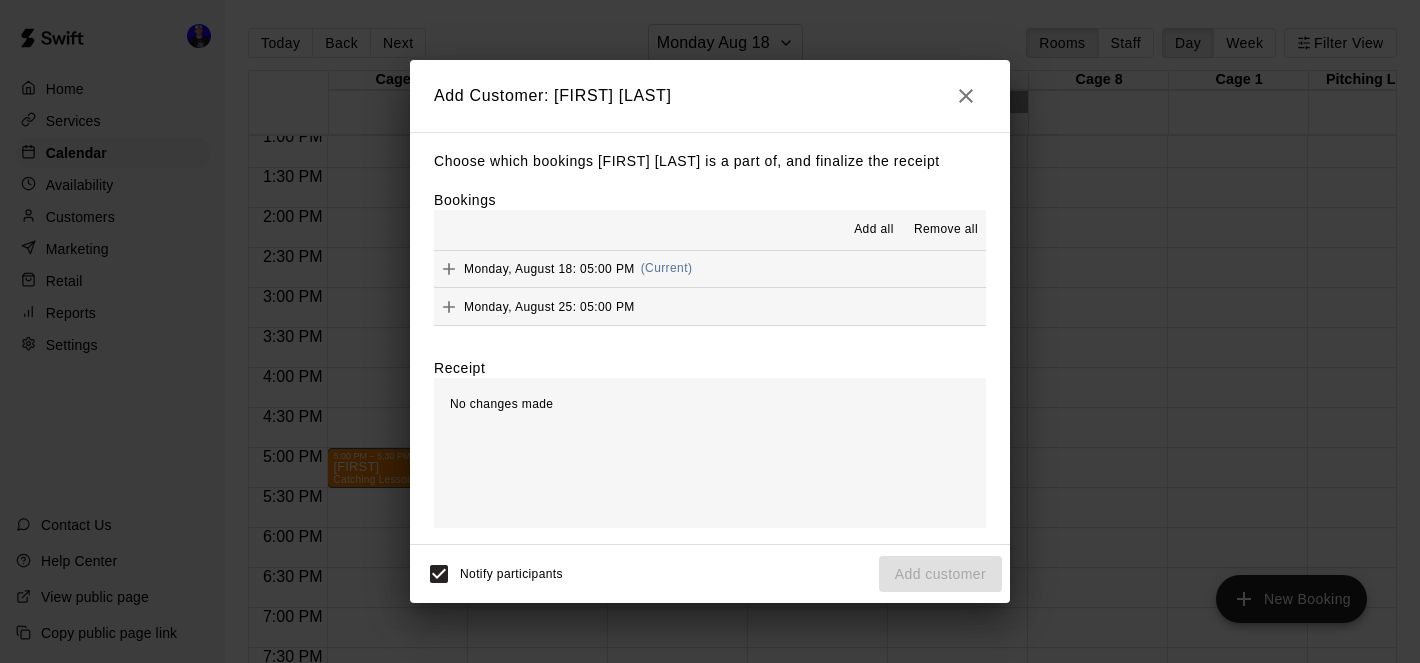 click on "Add all" at bounding box center [874, 230] 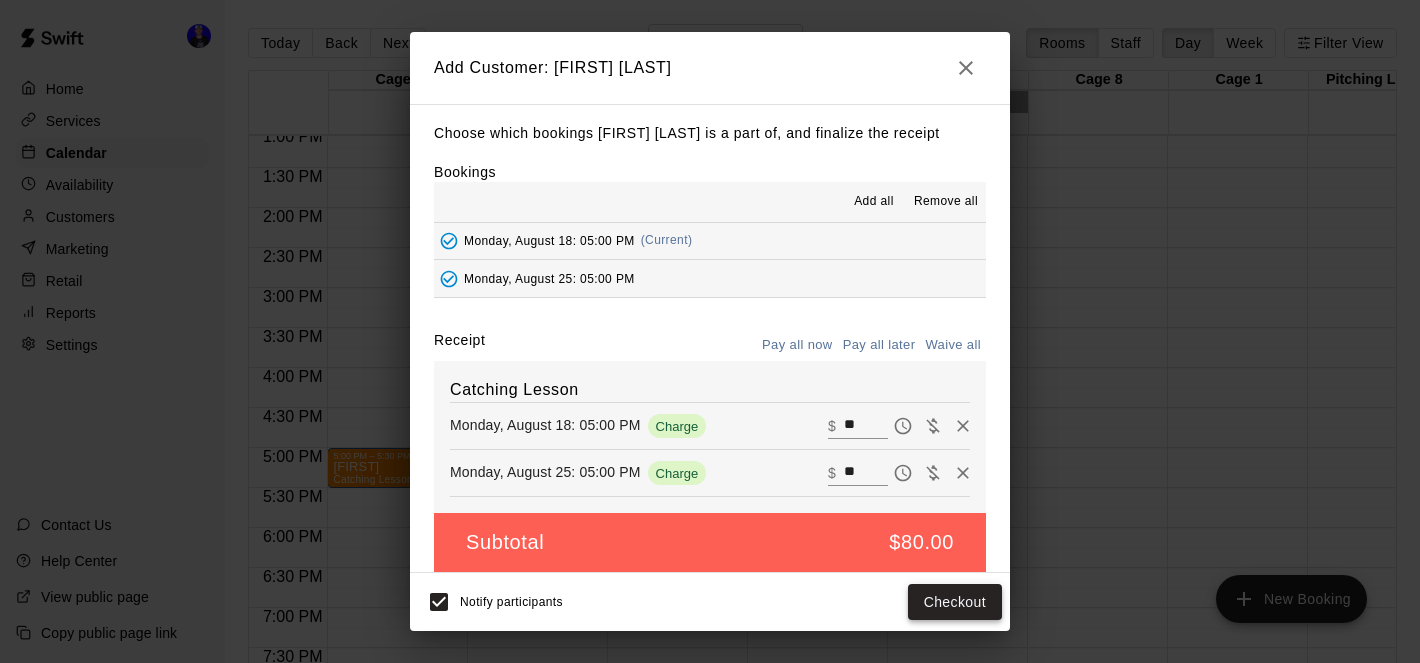 click on "Checkout" at bounding box center [955, 602] 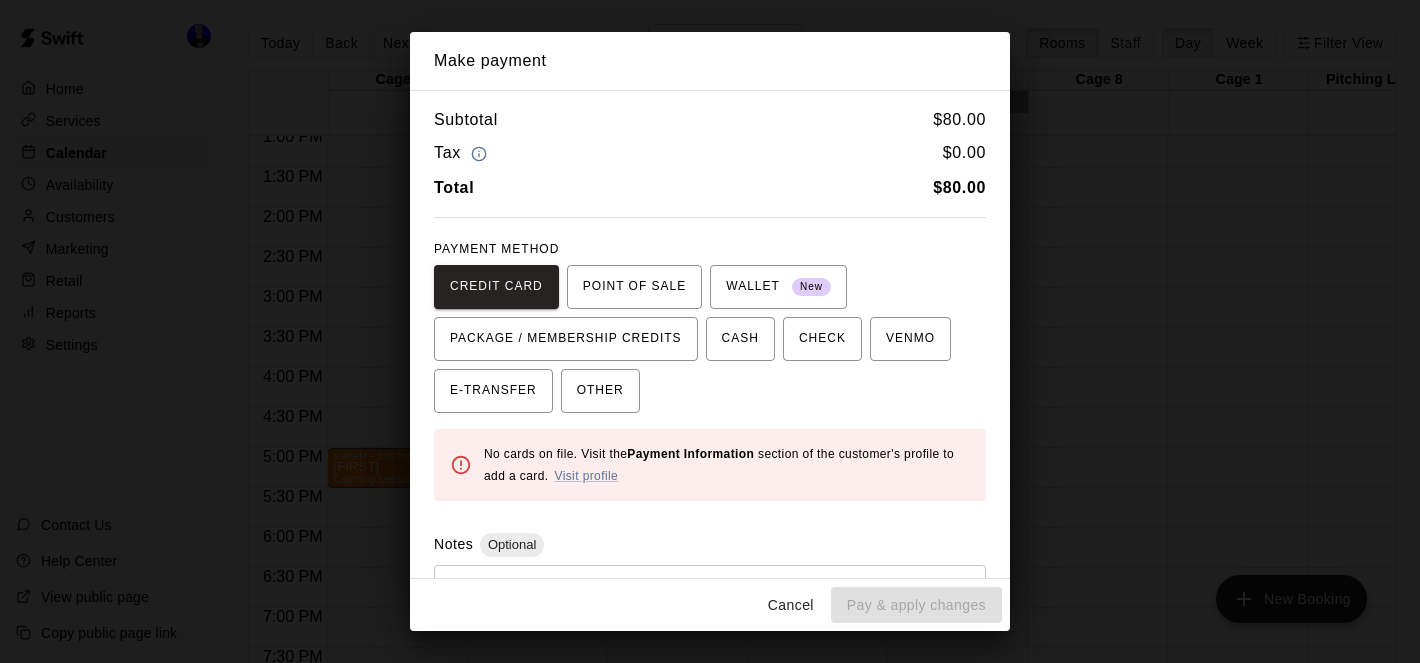 click on "Cancel" at bounding box center [791, 605] 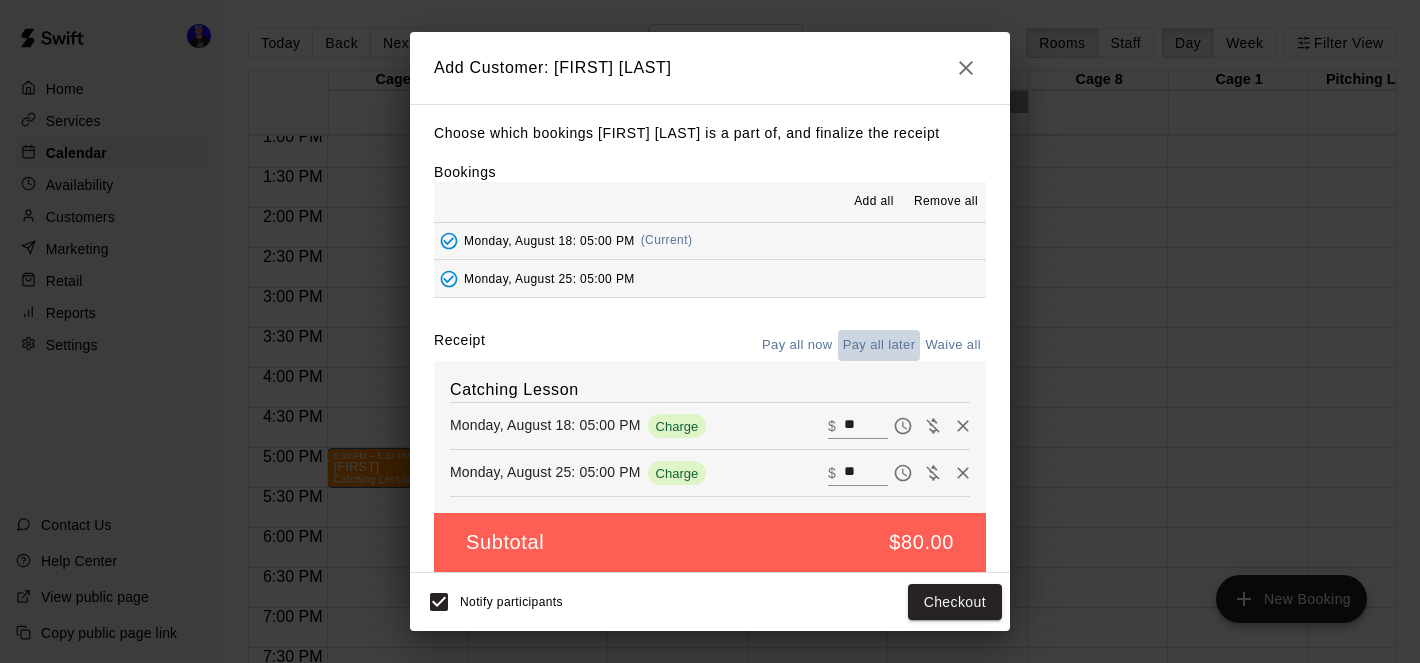click on "Pay all later" at bounding box center [879, 345] 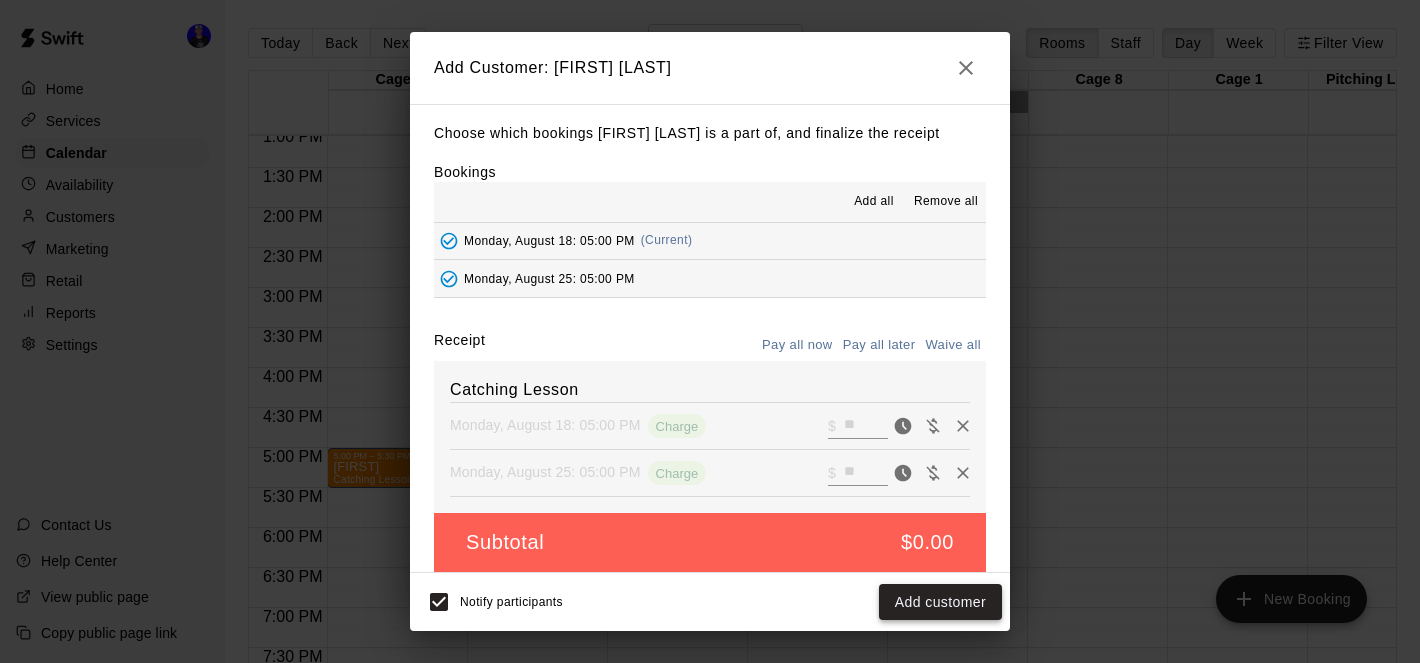 click on "Add customer" at bounding box center (940, 602) 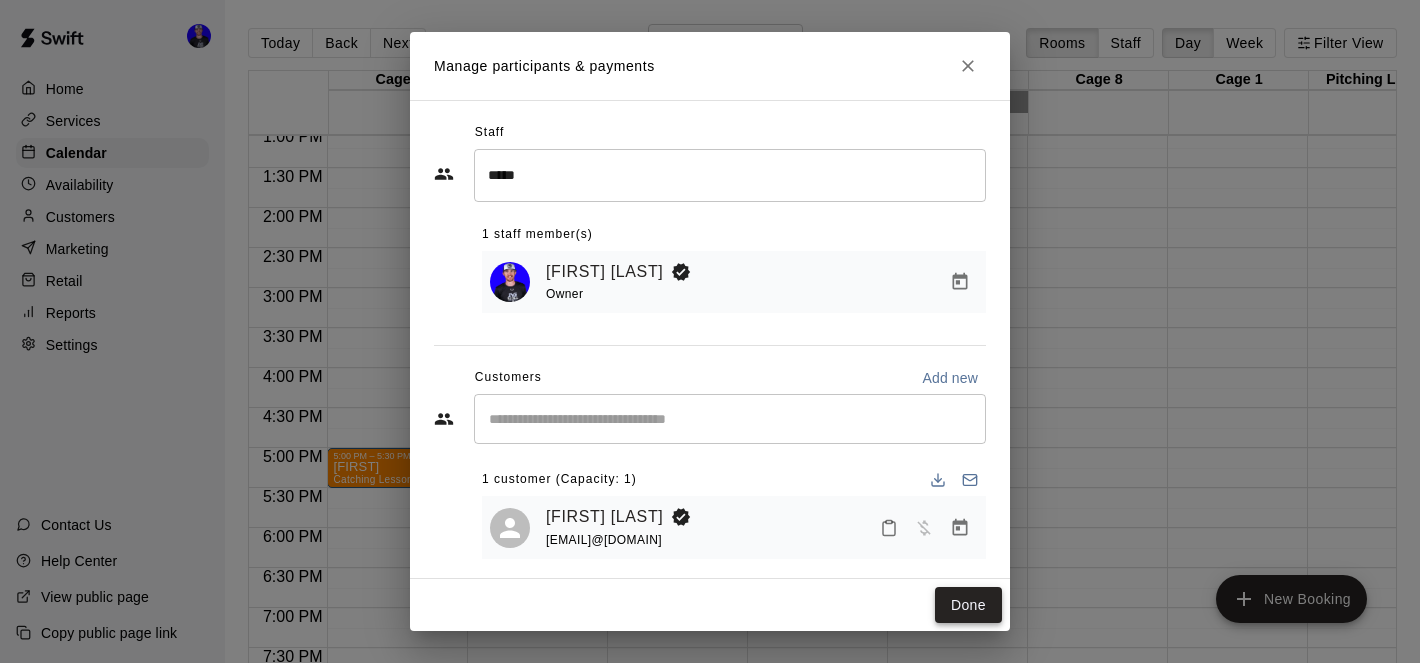 click on "Done" at bounding box center [968, 605] 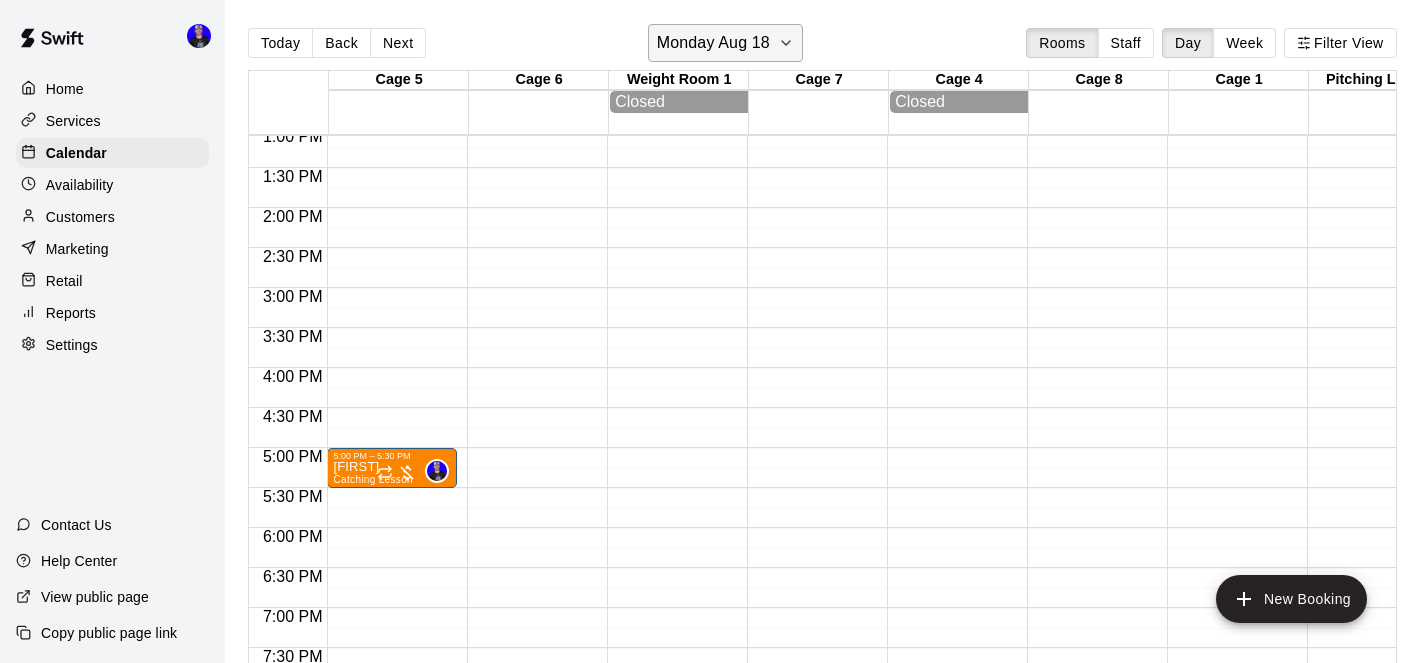 click 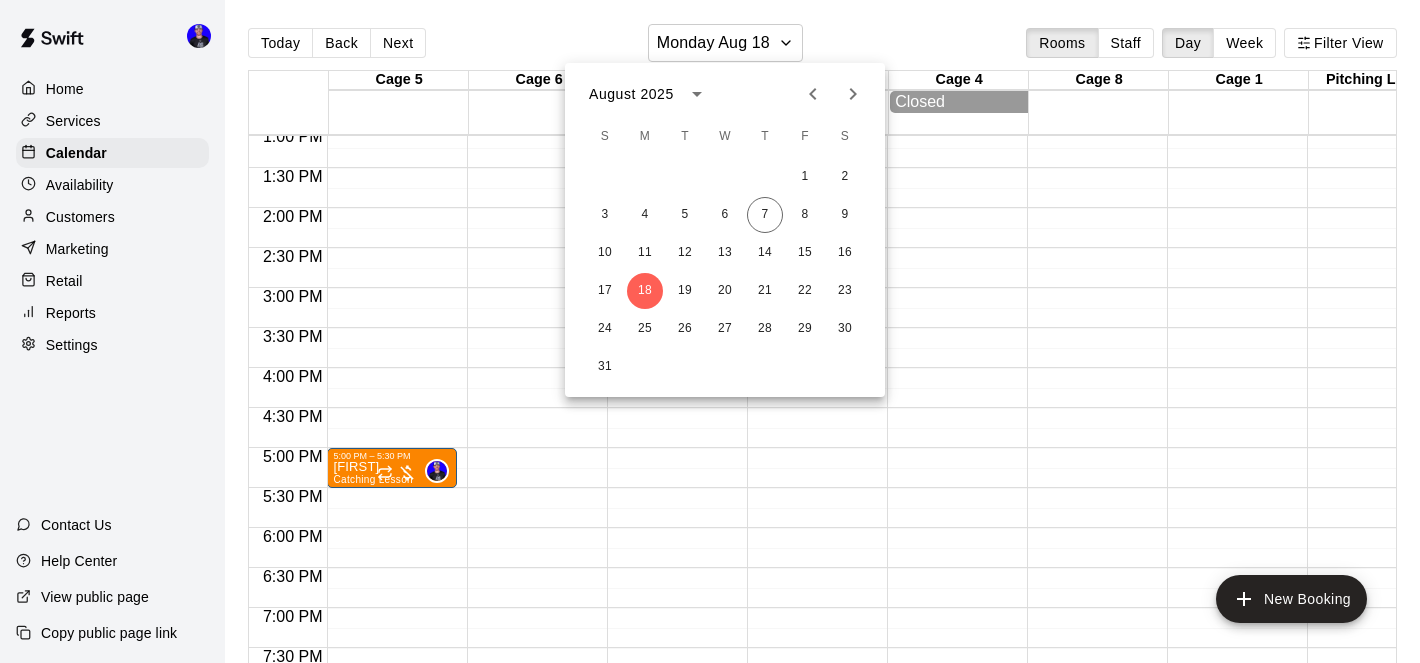 click 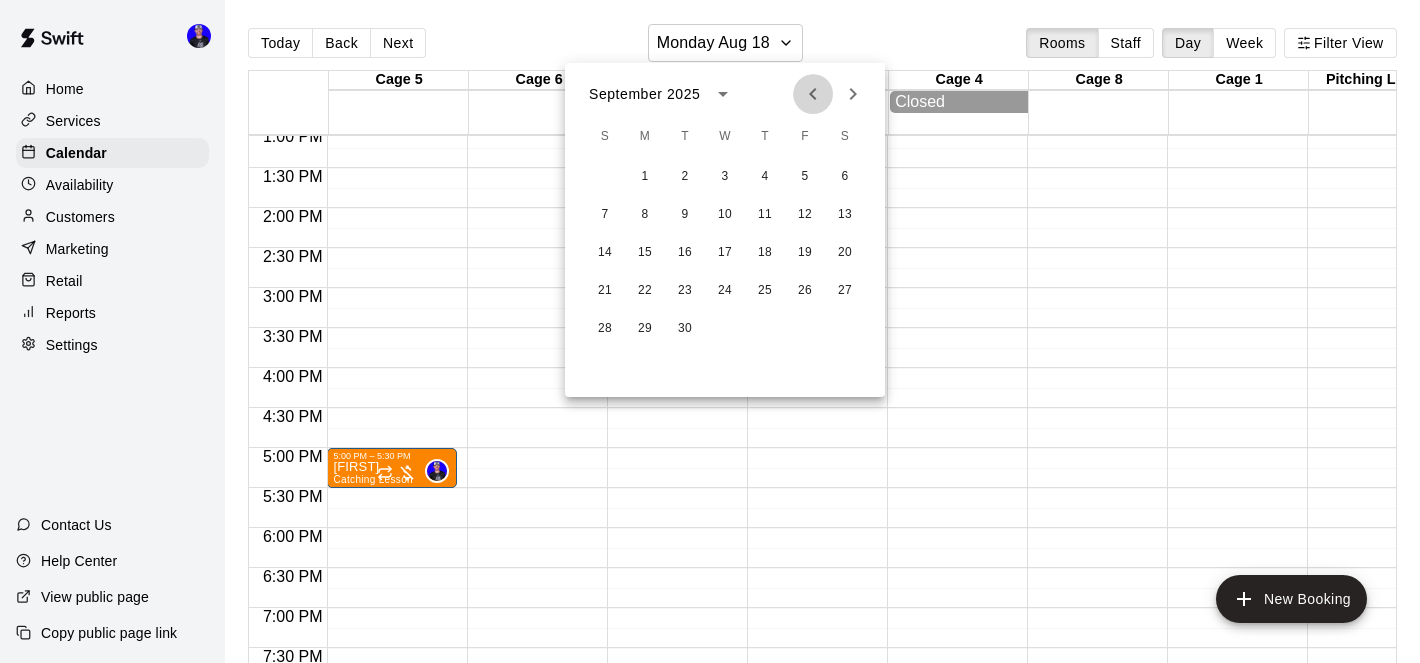 click 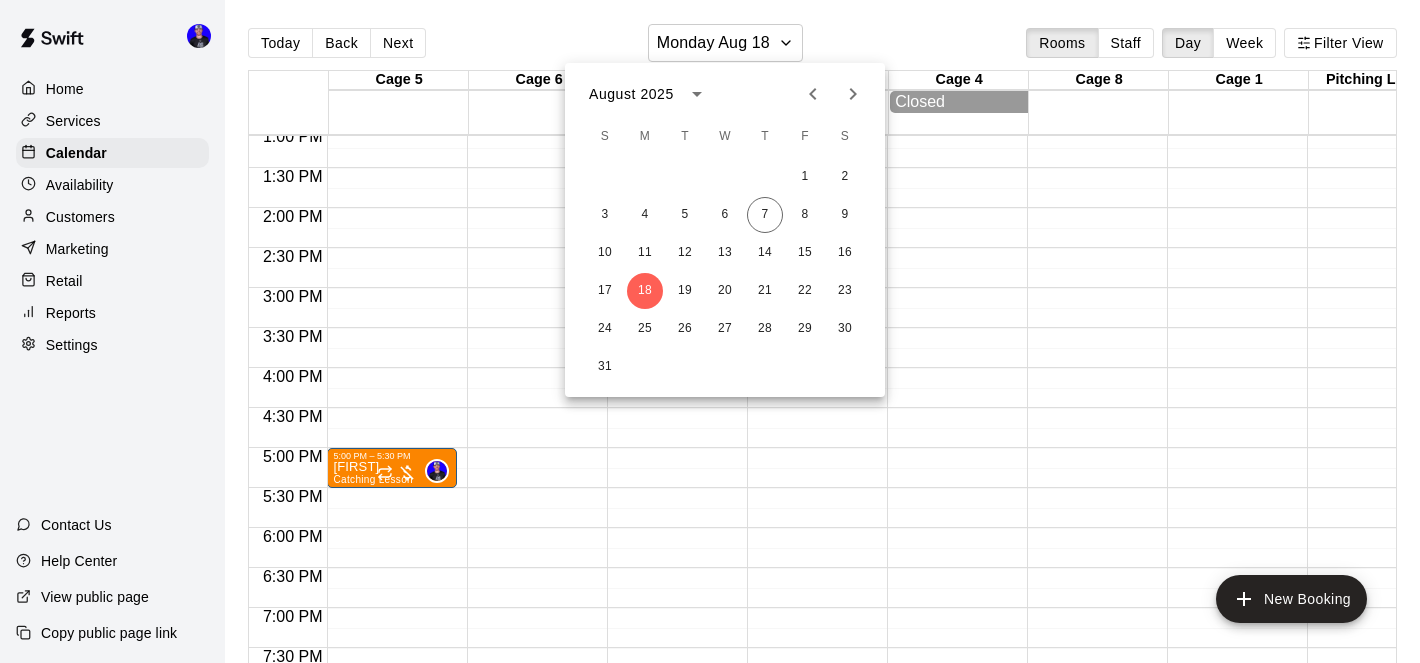 click 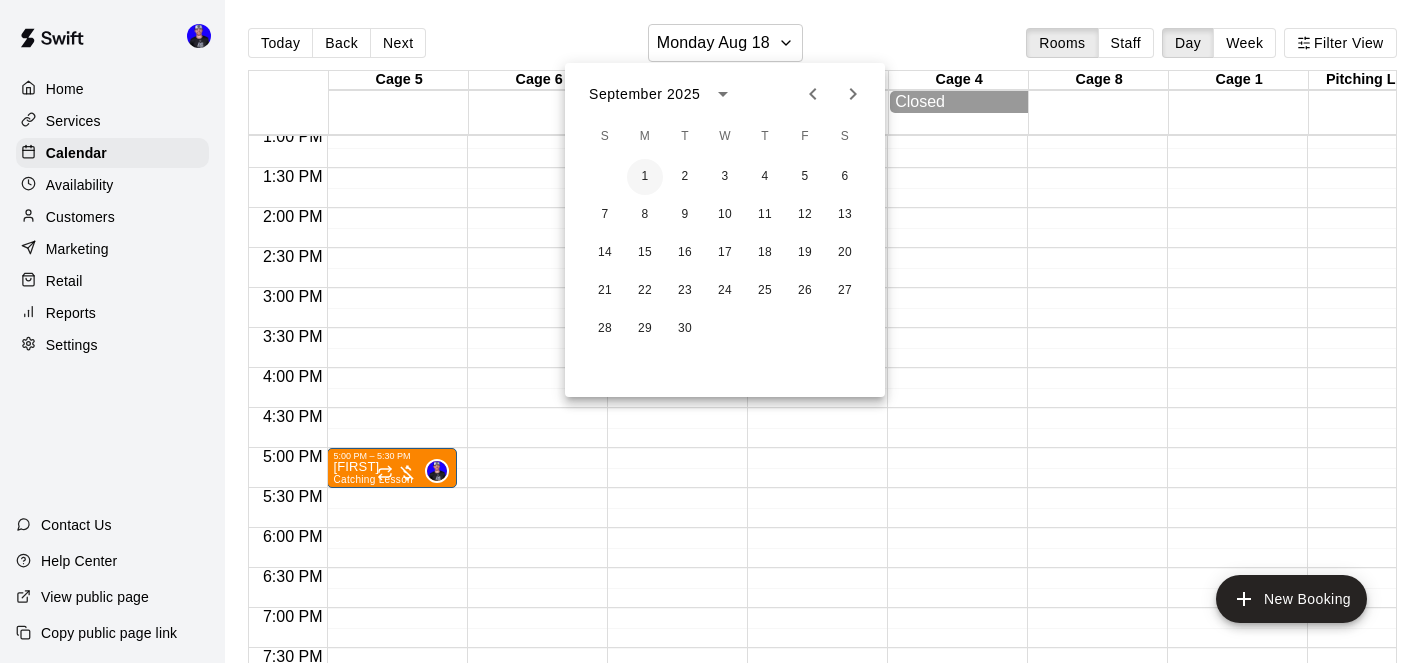 click on "1" at bounding box center (645, 177) 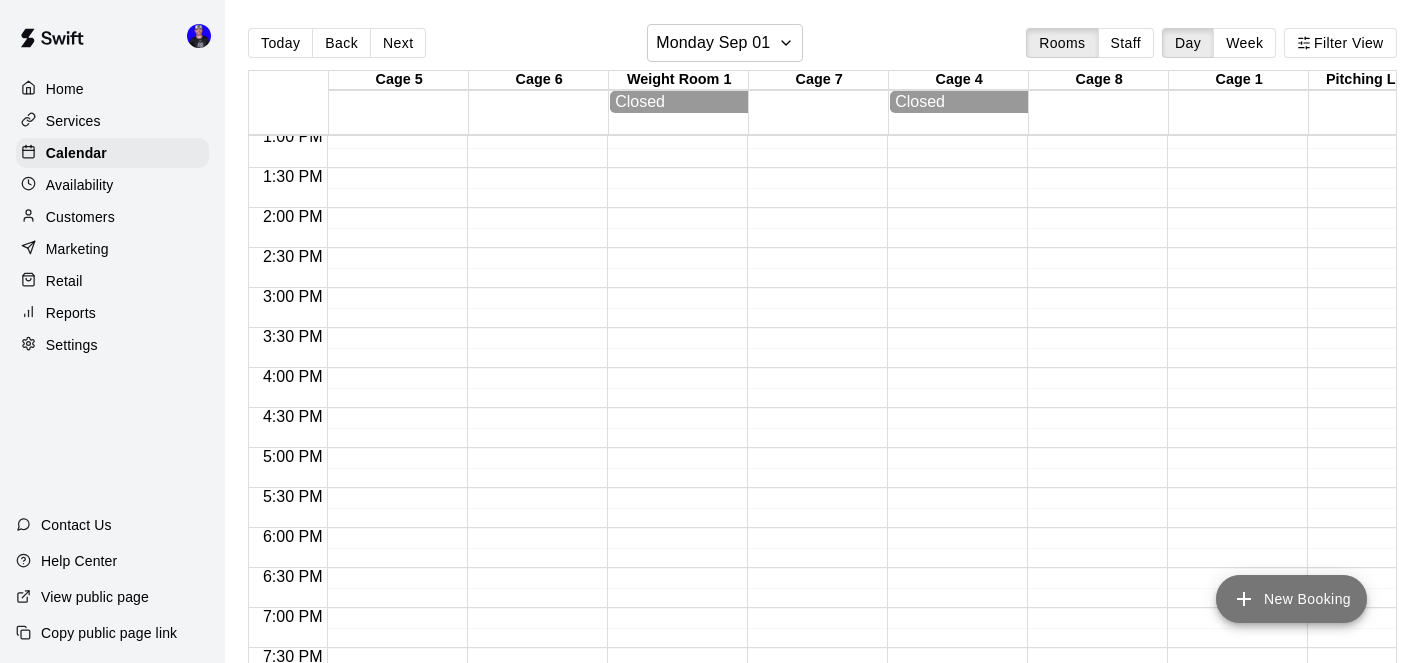click on "New Booking" at bounding box center (1291, 599) 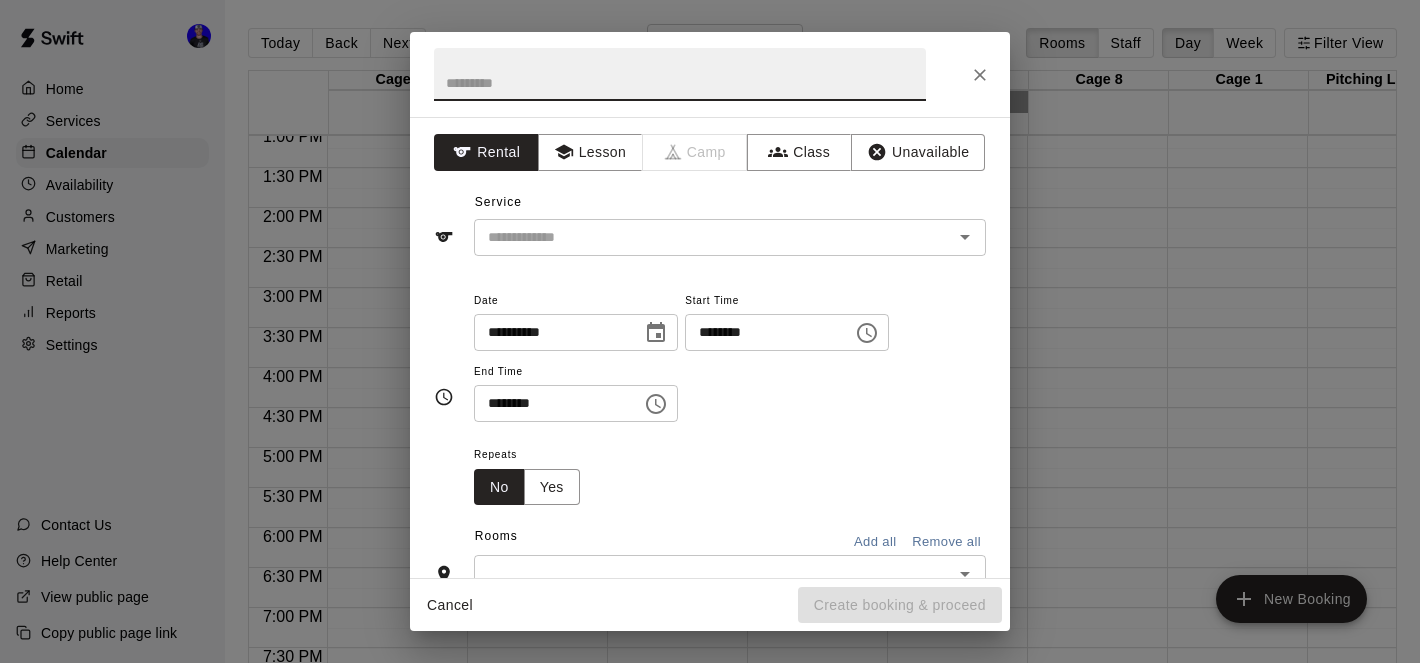 click at bounding box center (680, 74) 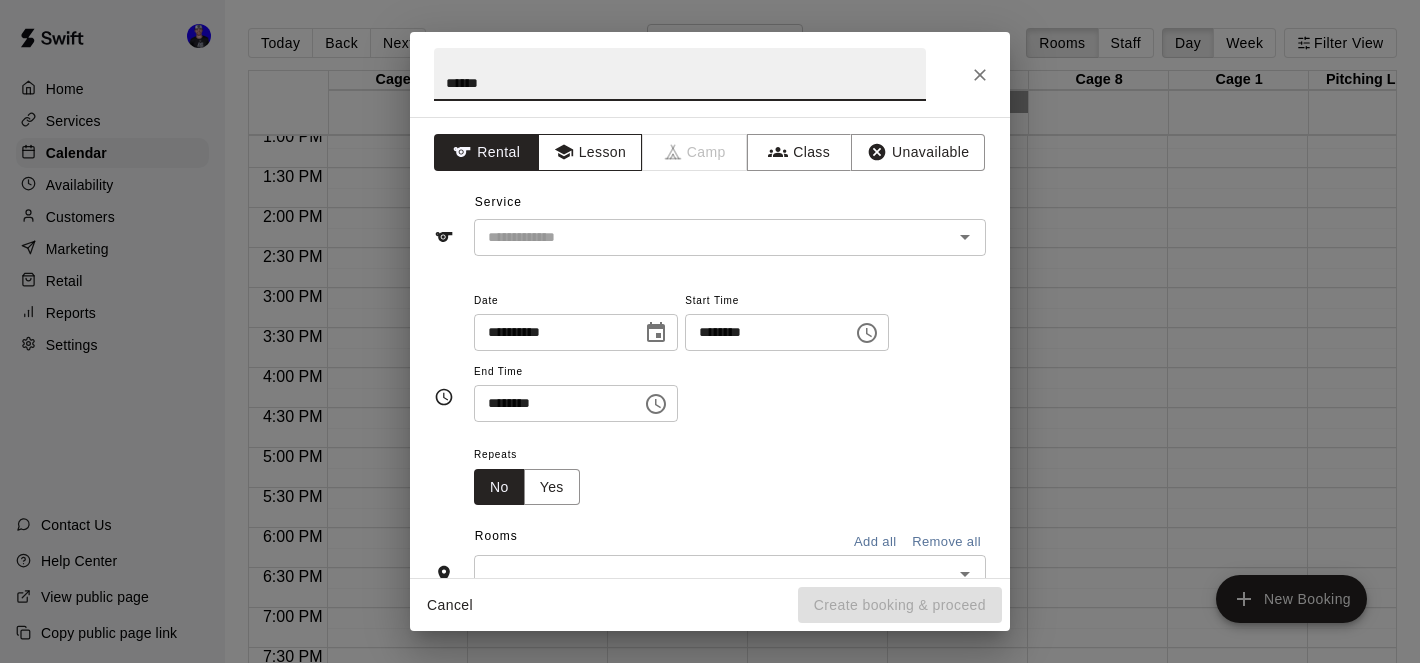 type on "*****" 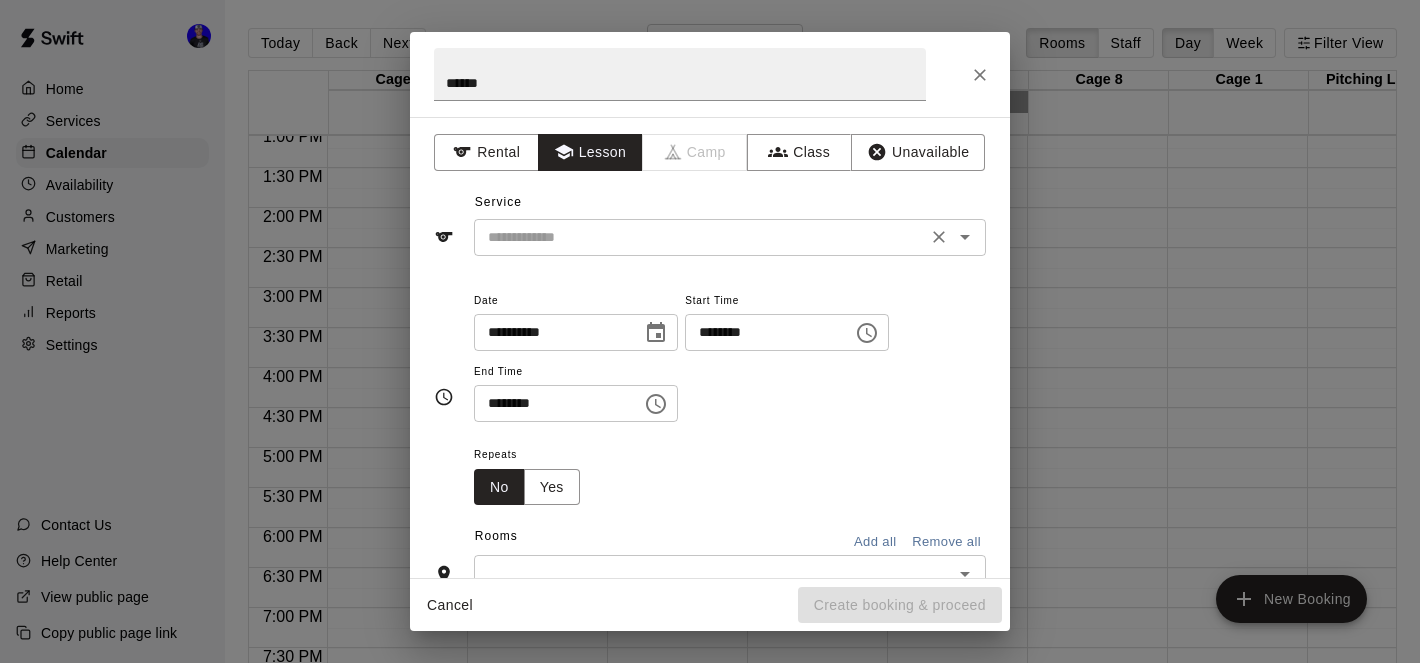 click at bounding box center (700, 237) 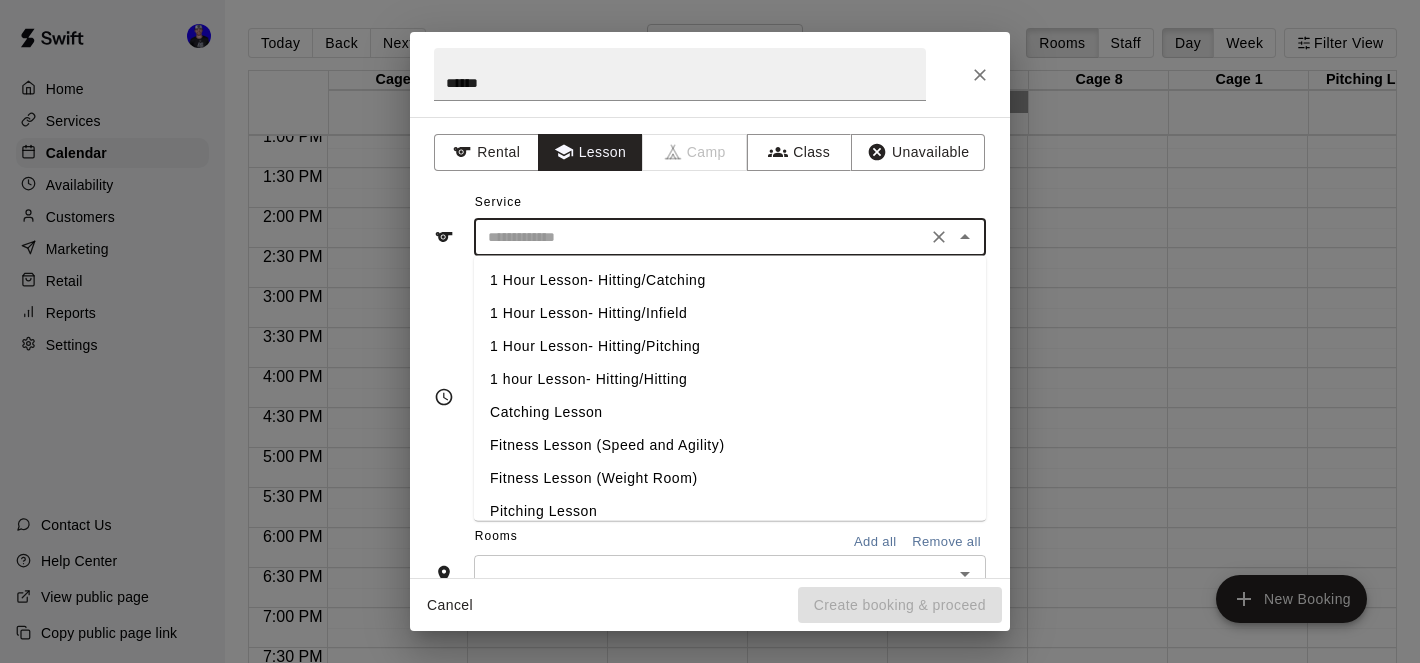 click on "Catching Lesson" at bounding box center (730, 412) 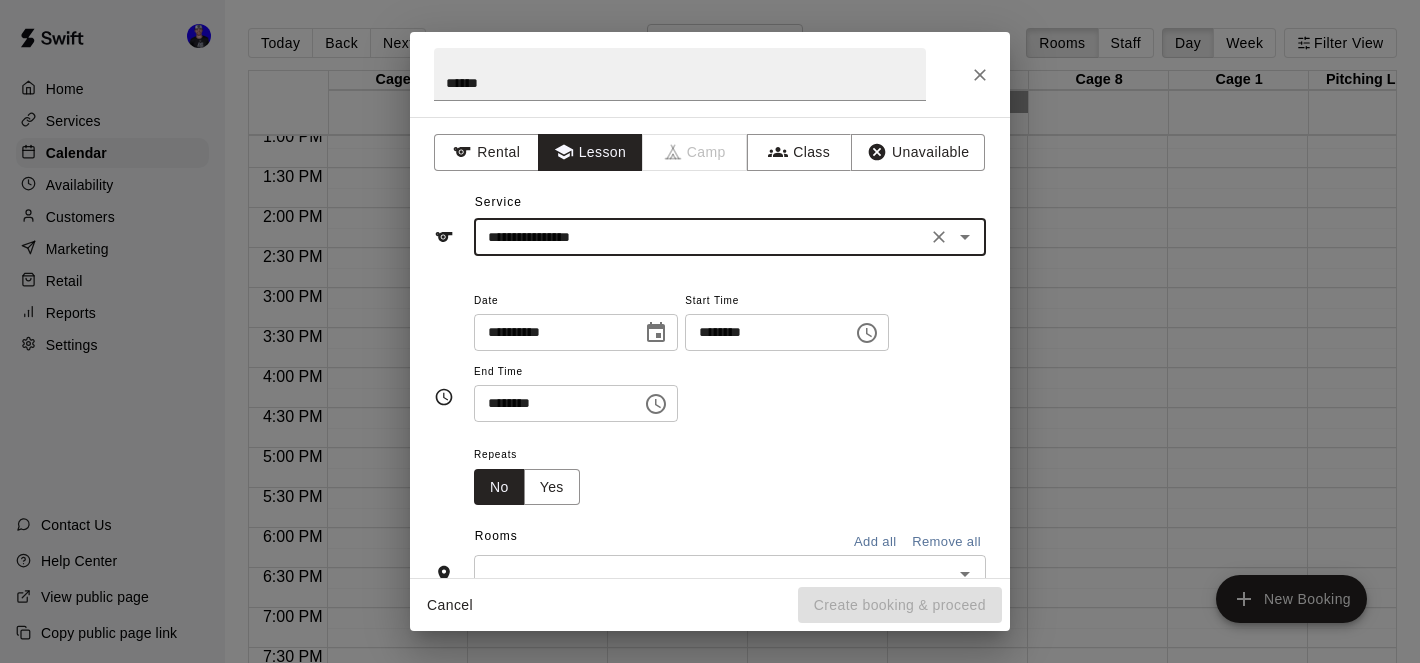 click on "********" at bounding box center [762, 332] 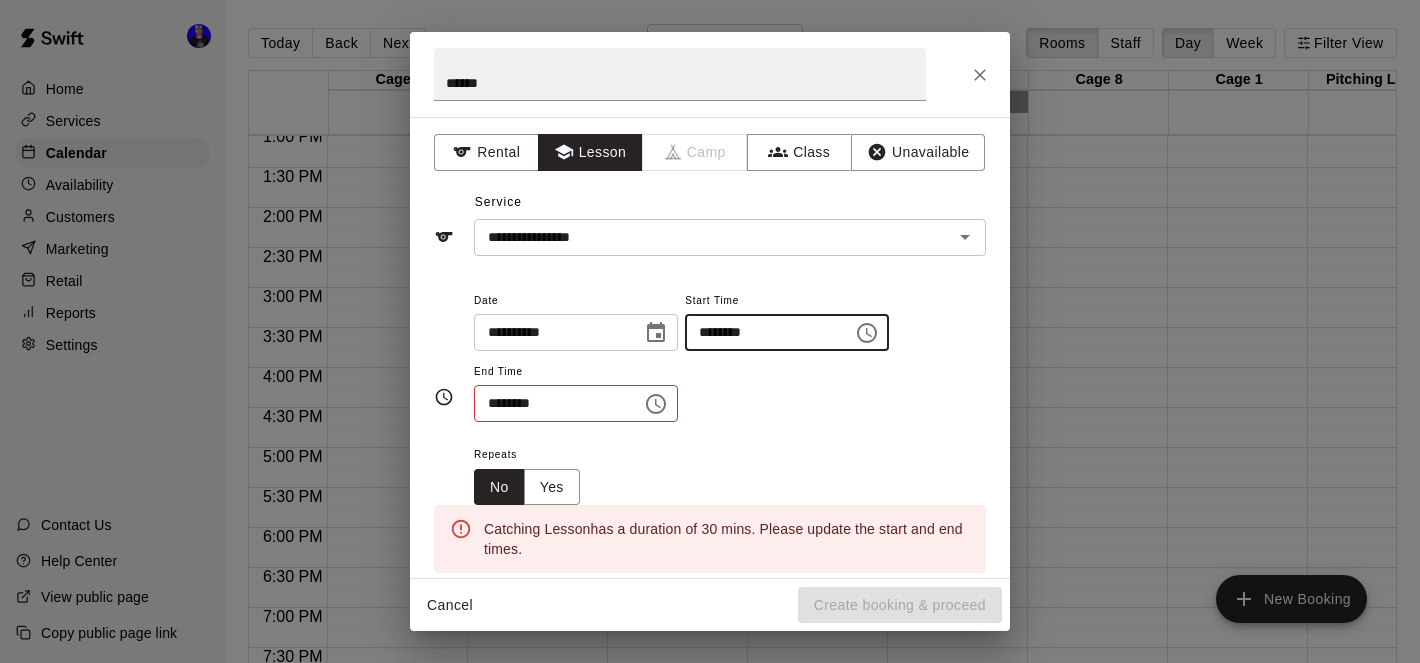 type on "********" 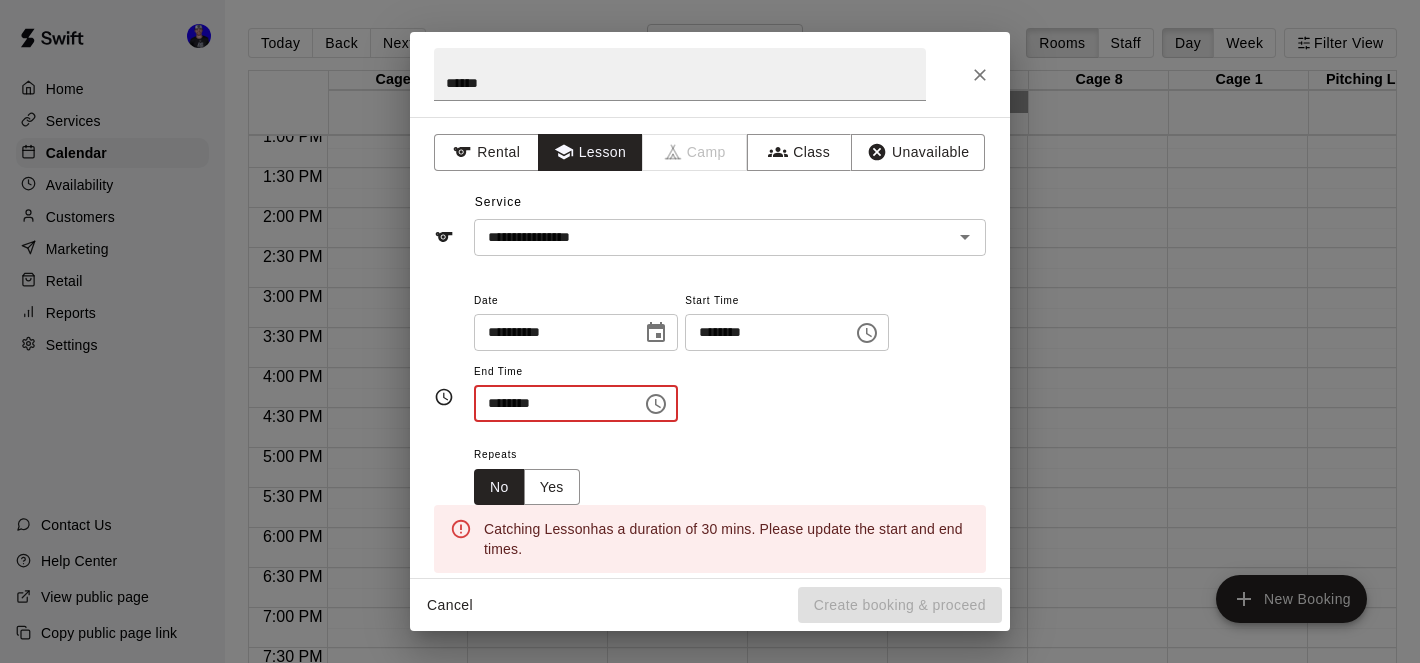 click on "********" at bounding box center [551, 403] 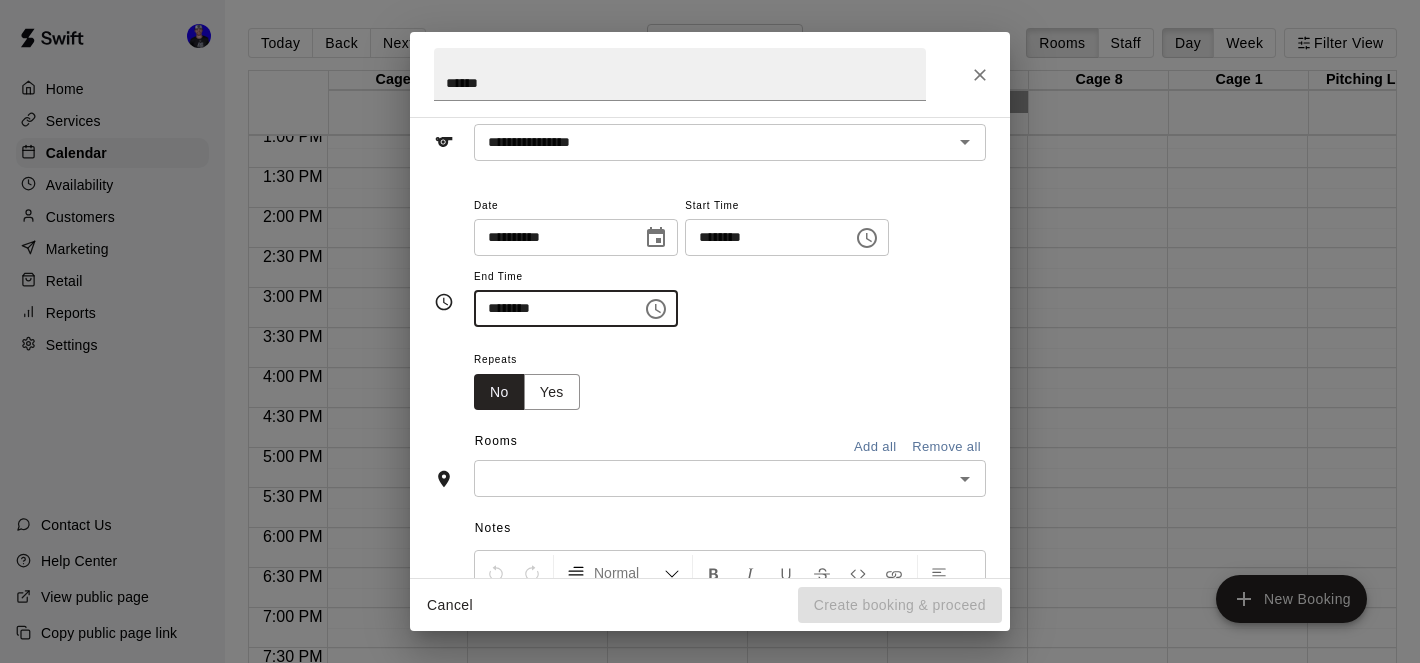 scroll, scrollTop: 119, scrollLeft: 0, axis: vertical 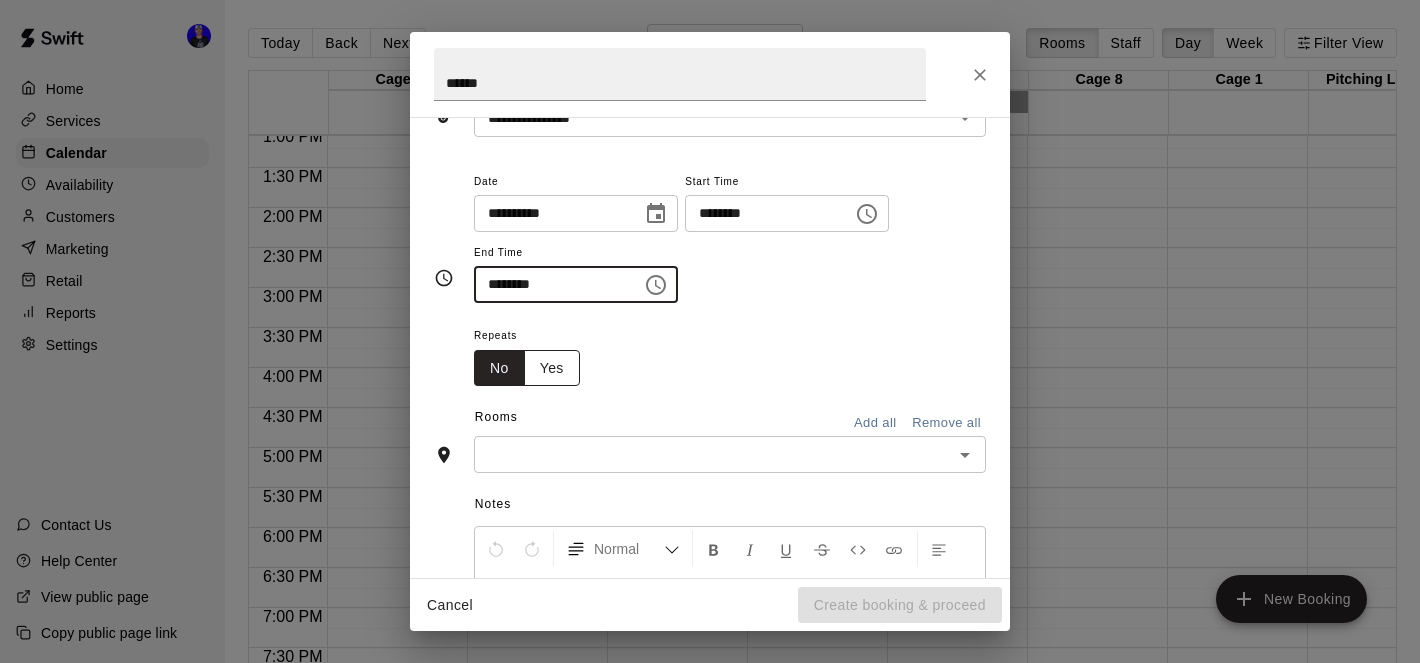 type on "********" 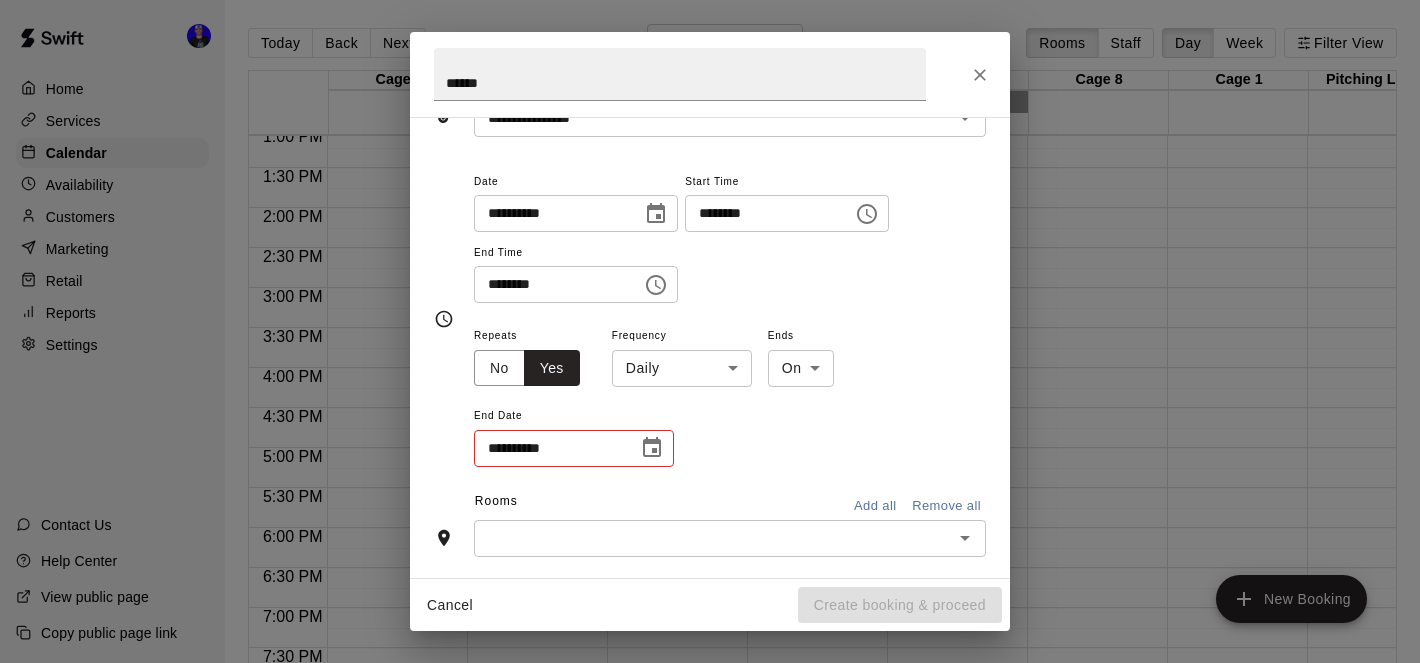click on "Home Services Calendar Availability Customers Marketing Retail Reports Settings Contact Us Help Center View public page Copy public page link Today Back Next [DAY] [MONTH] [DAY_NUM] Rooms Staff Day Week Filter View Cage 5 [DAY_NUM] Mon Cage 6  [DAY_NUM] Mon Weight Room 1 [DAY_NUM] Mon Closed Cage 7  [DAY_NUM] Mon Cage 4  [DAY_NUM] Mon Closed Cage 8  [DAY_NUM] Mon Cage 1 [DAY_NUM] Mon Pitching Lane 1  [DAY_NUM] Mon Pitching Lane 2 [DAY_NUM] Mon 12:00 AM 12:30 AM 1:00 AM 1:30 AM 2:00 AM 2:30 AM 3:00 AM 3:30 AM 4:00 AM 4:30 AM 5:00 AM 5:30 AM 6:00 AM 6:30 AM 7:00 AM 7:30 AM 8:00 AM 8:30 AM 9:00 AM 9:30 AM 10:00 AM 10:30 AM 11:00 AM 11:30 AM 12:00 PM 12:30 PM 1:00 PM 1:30 PM 2:00 PM 2:30 PM 3:00 PM 3:30 PM 4:00 PM 4:30 PM 5:00 PM 5:30 PM 6:00 PM 6:30 PM 7:00 PM 7:30 PM 8:00 PM 8:30 PM 9:00 PM 9:30 PM 10:00 PM 10:30 PM 11:00 PM 11:30 PM 12:00 AM – 1:00 PM Closed 9:00 PM – 11:59 PM Closed 12:00 AM – 1:00 PM Closed 9:00 PM – 11:59 PM Closed 12:00 AM – 1:00 PM Closed 9:00 PM – 11:59 PM Closed 12:00 AM – 1:00 PM Closed 9:00 PM – 11:59 PM Closed 12:00 AM – 1:00 PM Closed" at bounding box center [710, 347] 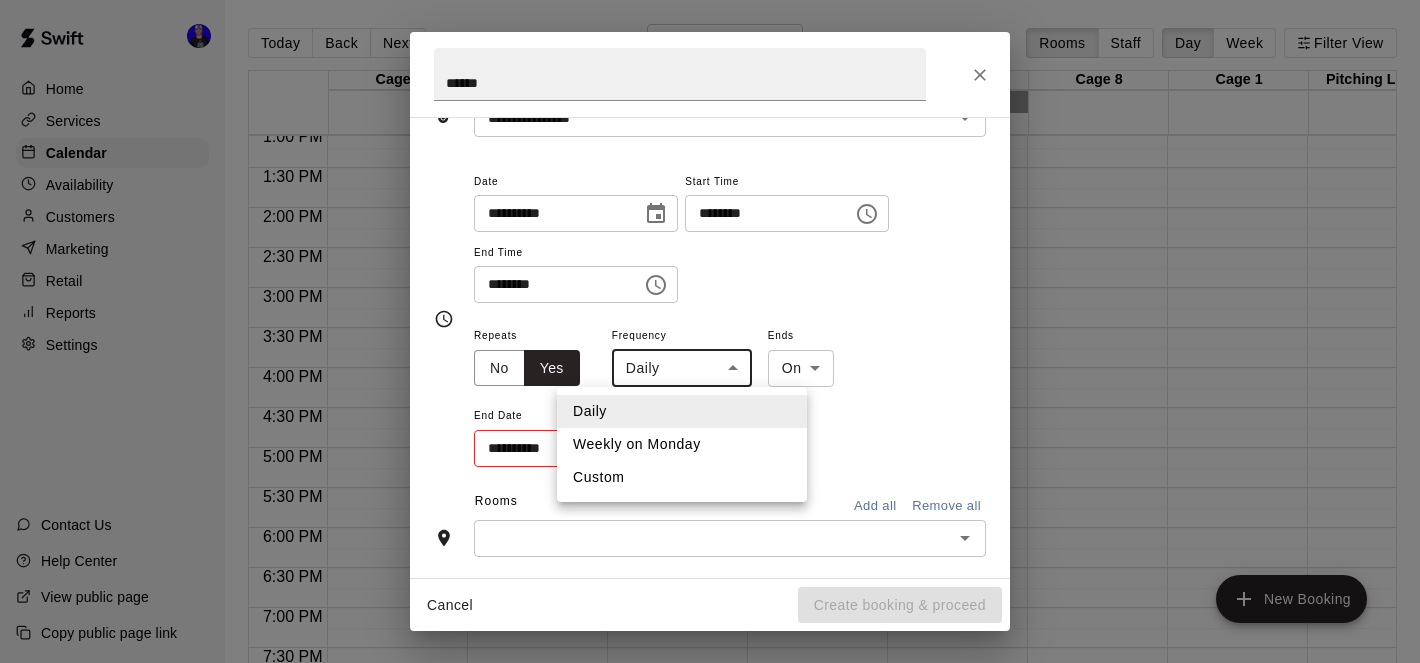 click on "Weekly on Monday" at bounding box center (682, 444) 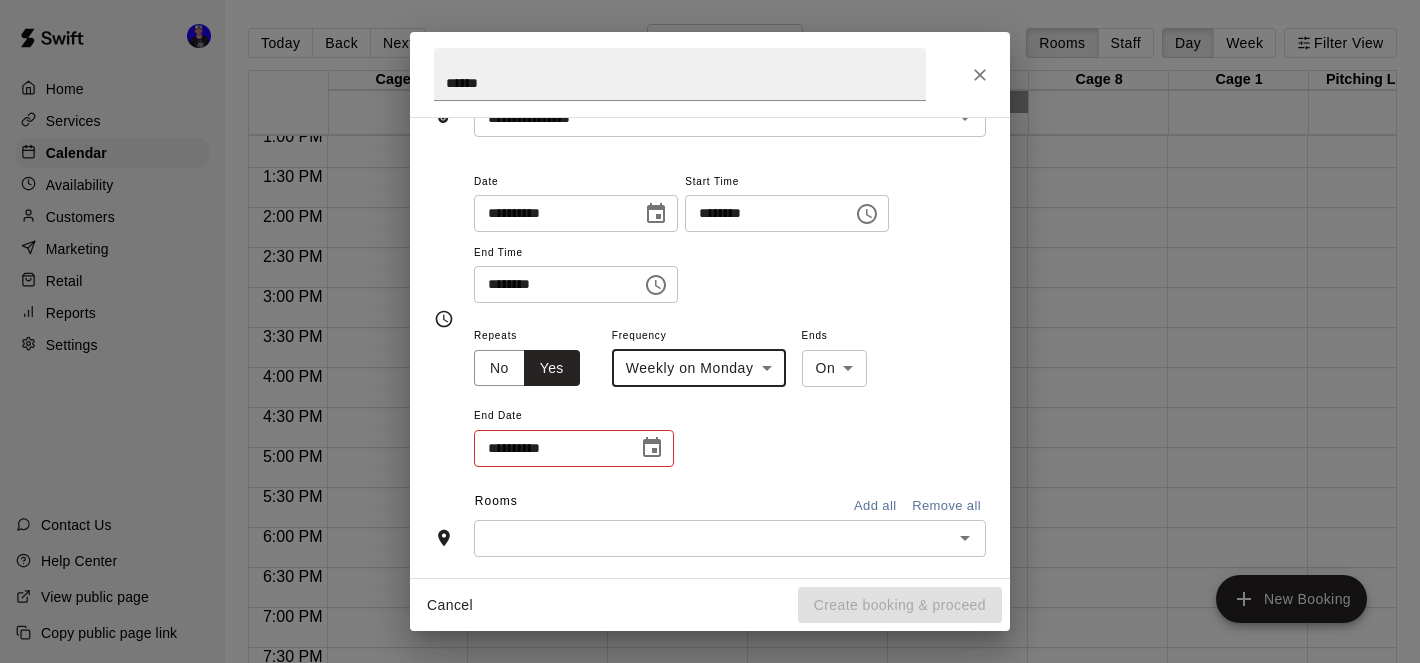 click 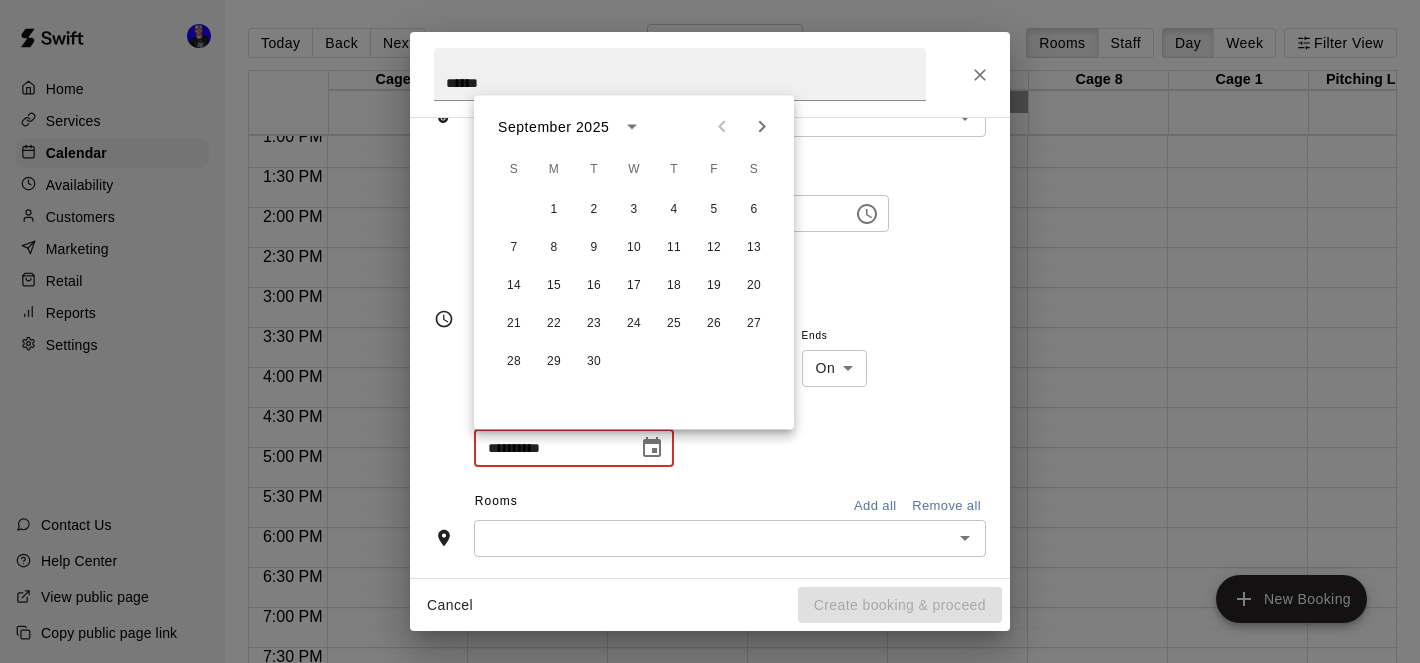 click 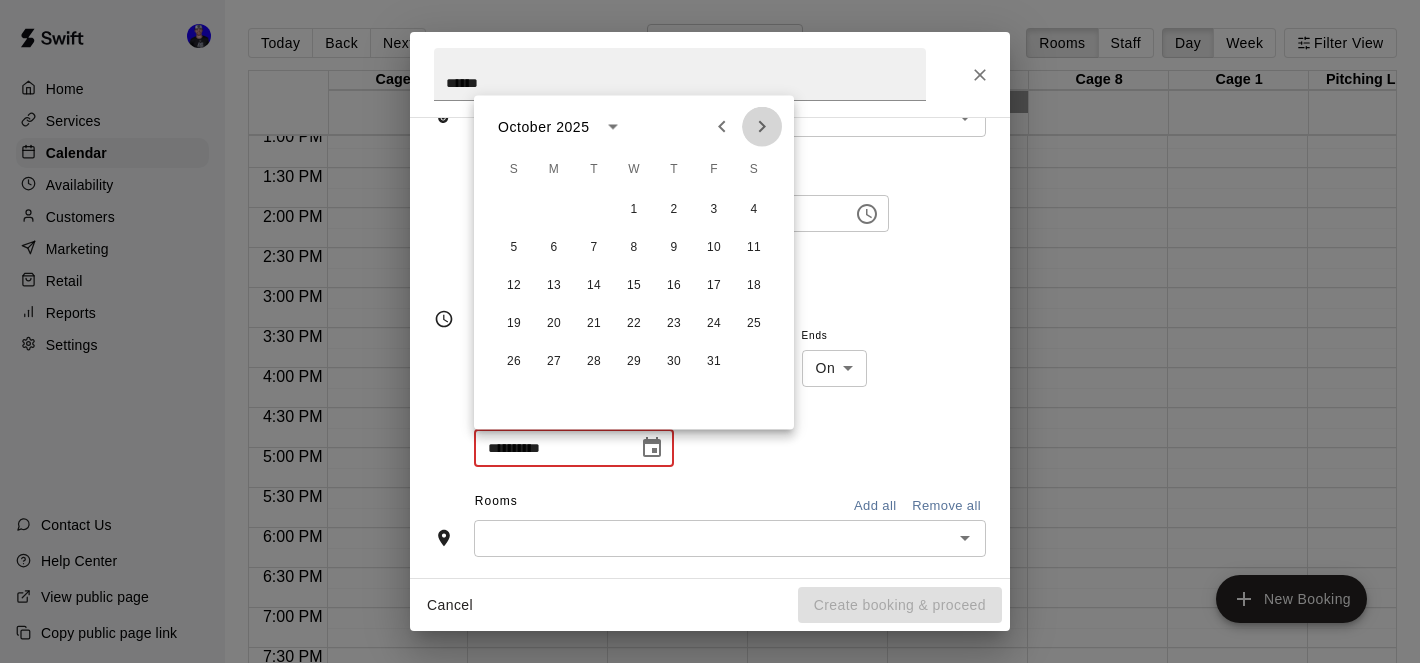 click 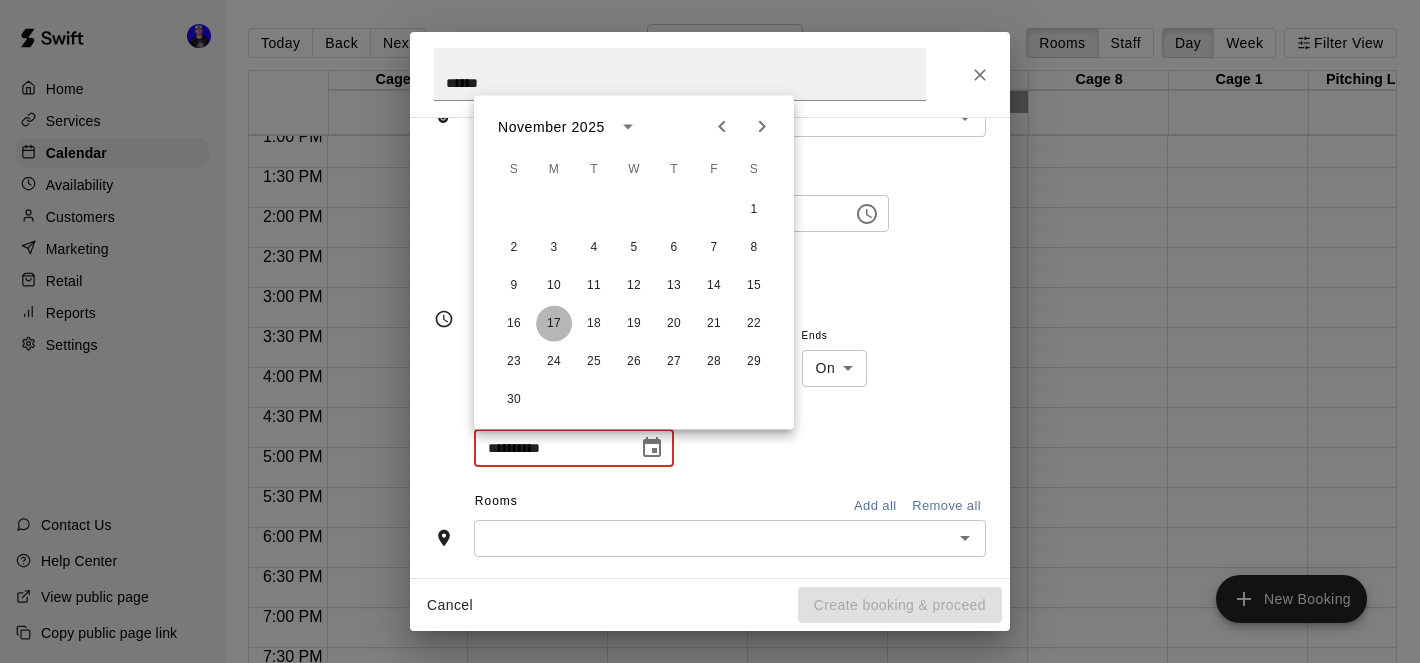 click on "17" at bounding box center [554, 324] 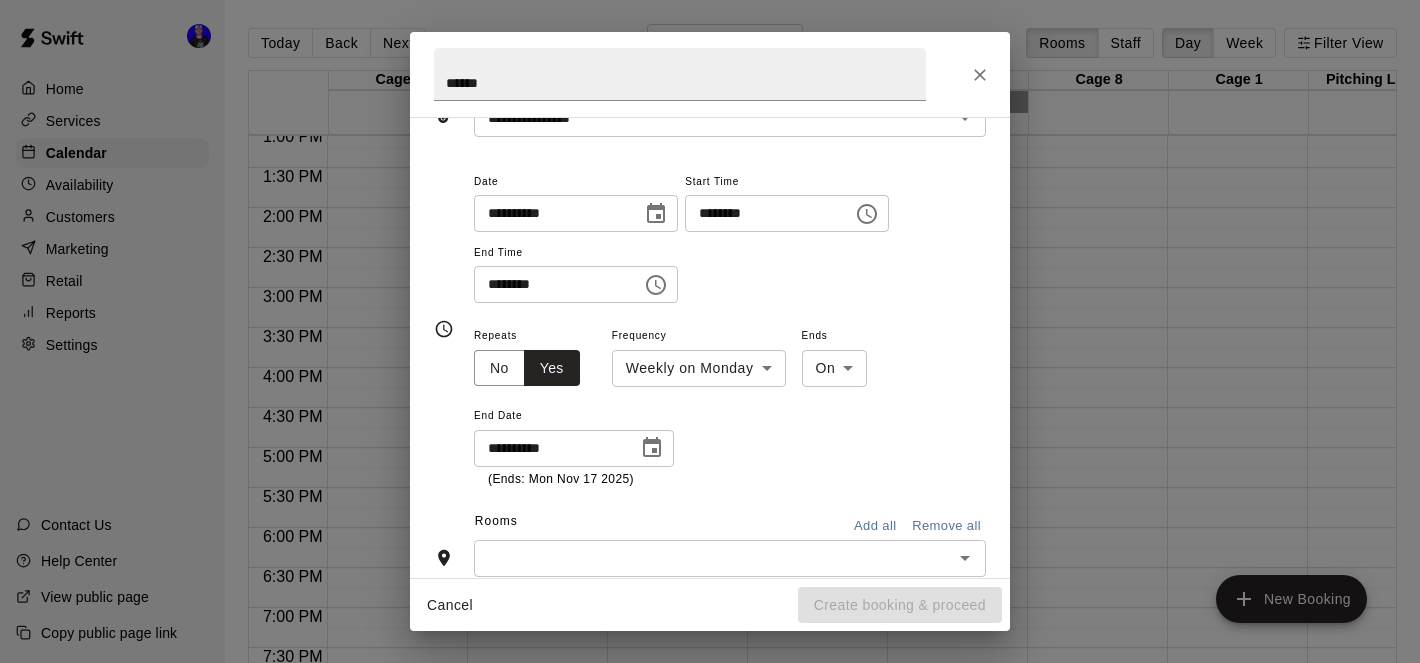 scroll, scrollTop: 244, scrollLeft: 0, axis: vertical 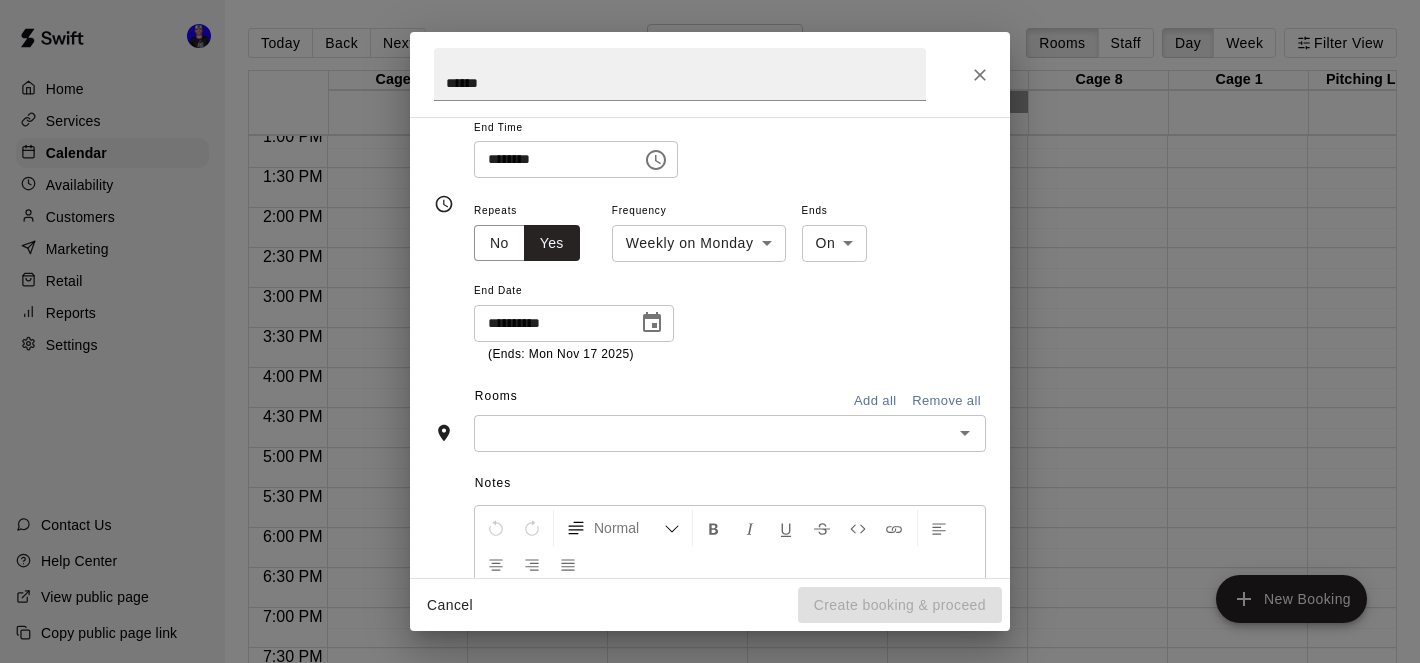 click at bounding box center [713, 433] 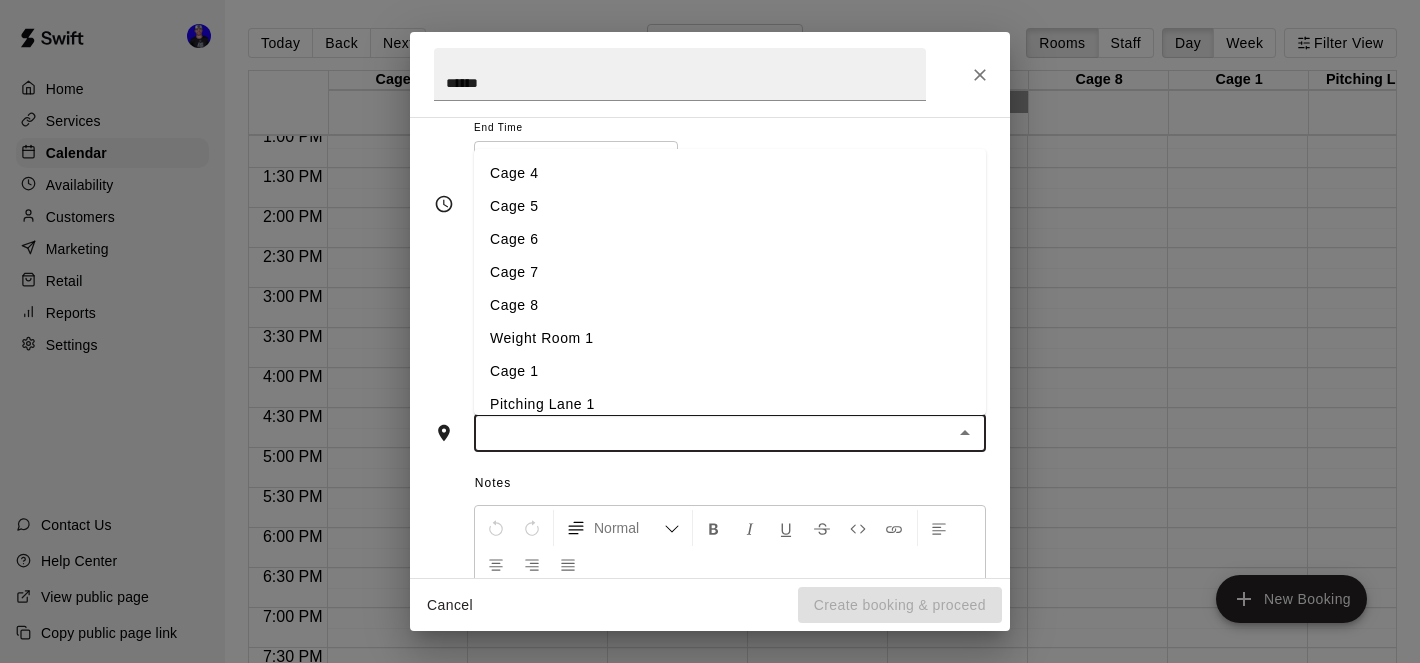 click on "Cage 1" at bounding box center (730, 371) 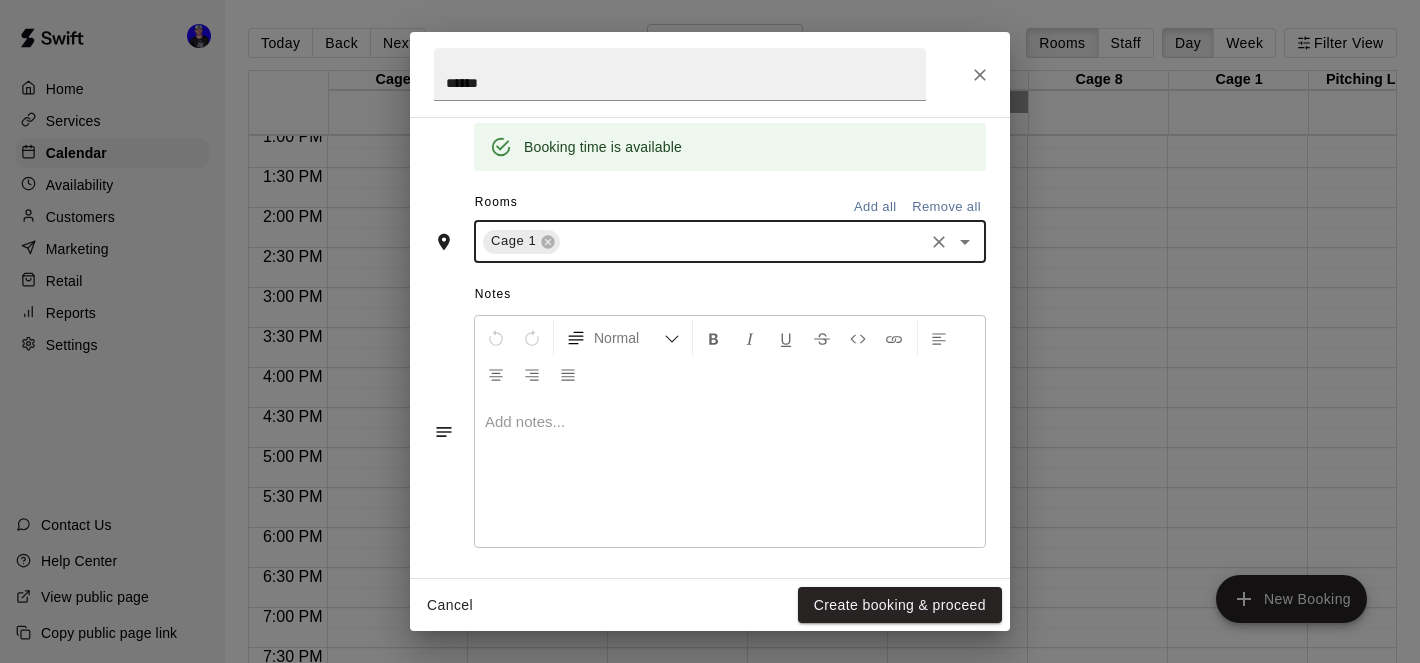 scroll, scrollTop: 522, scrollLeft: 0, axis: vertical 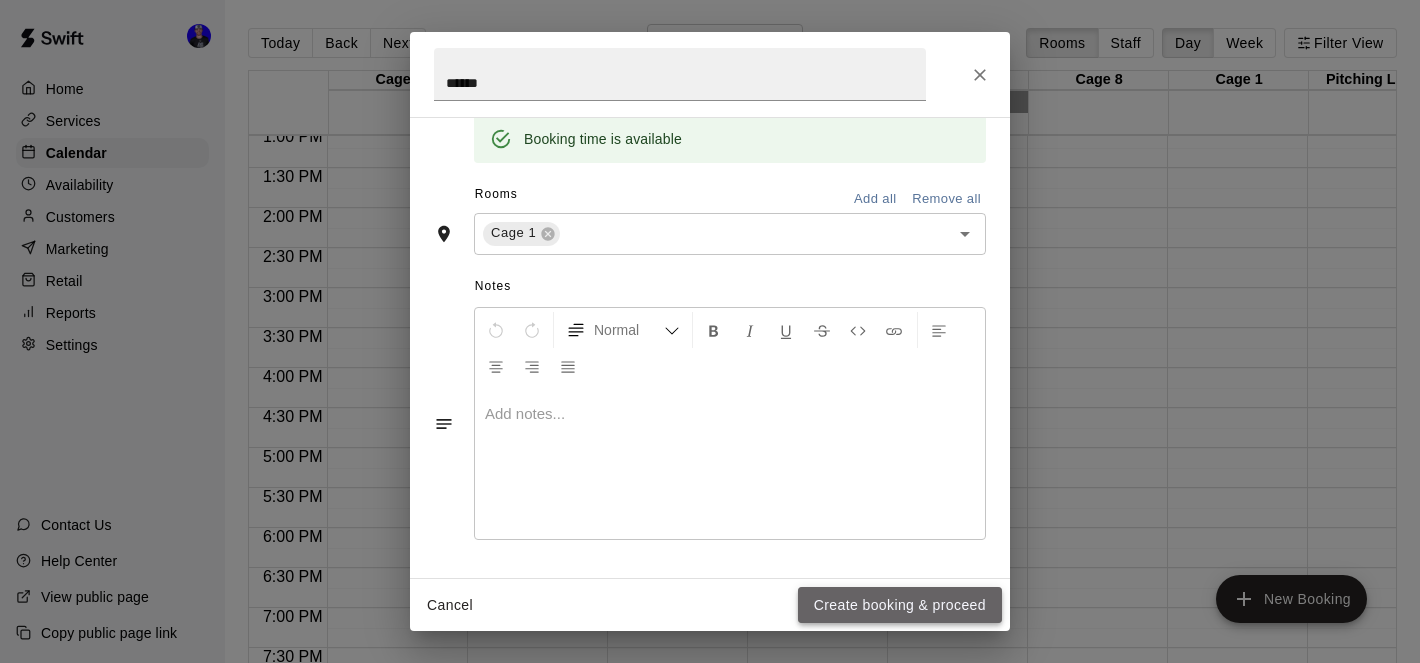 click on "Create booking & proceed" at bounding box center (900, 605) 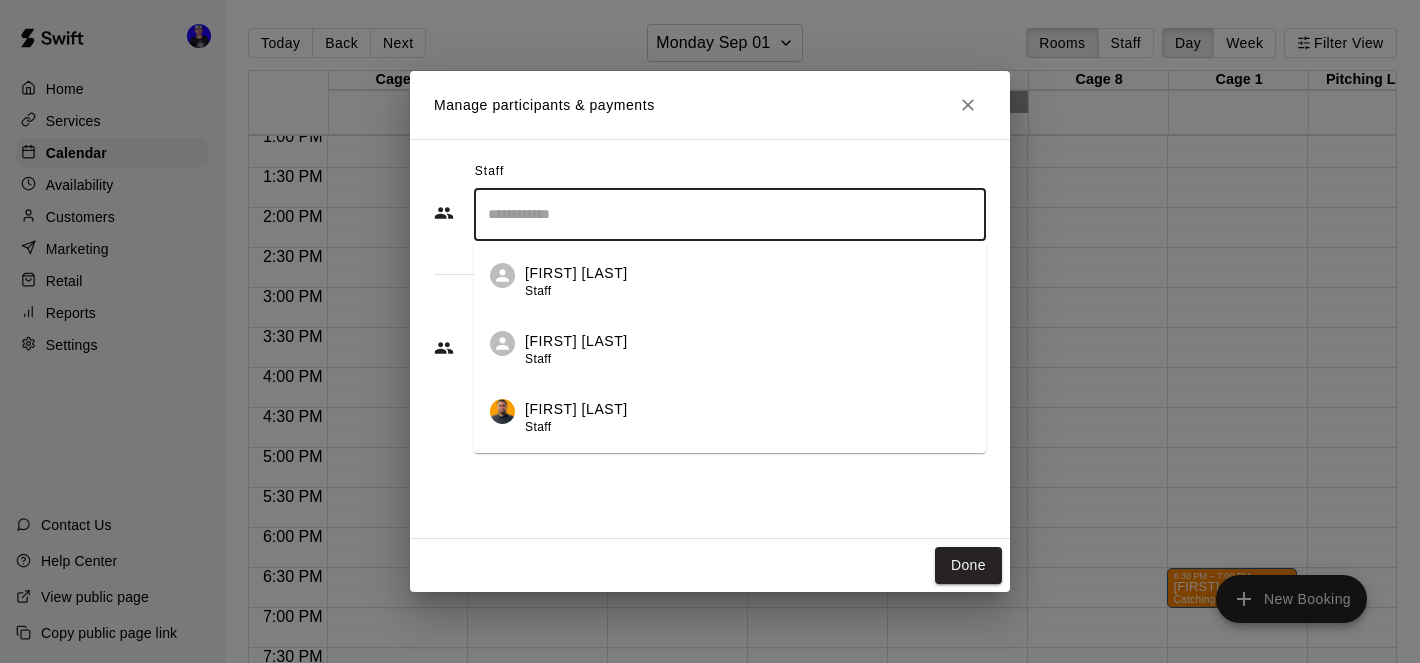 click at bounding box center (730, 214) 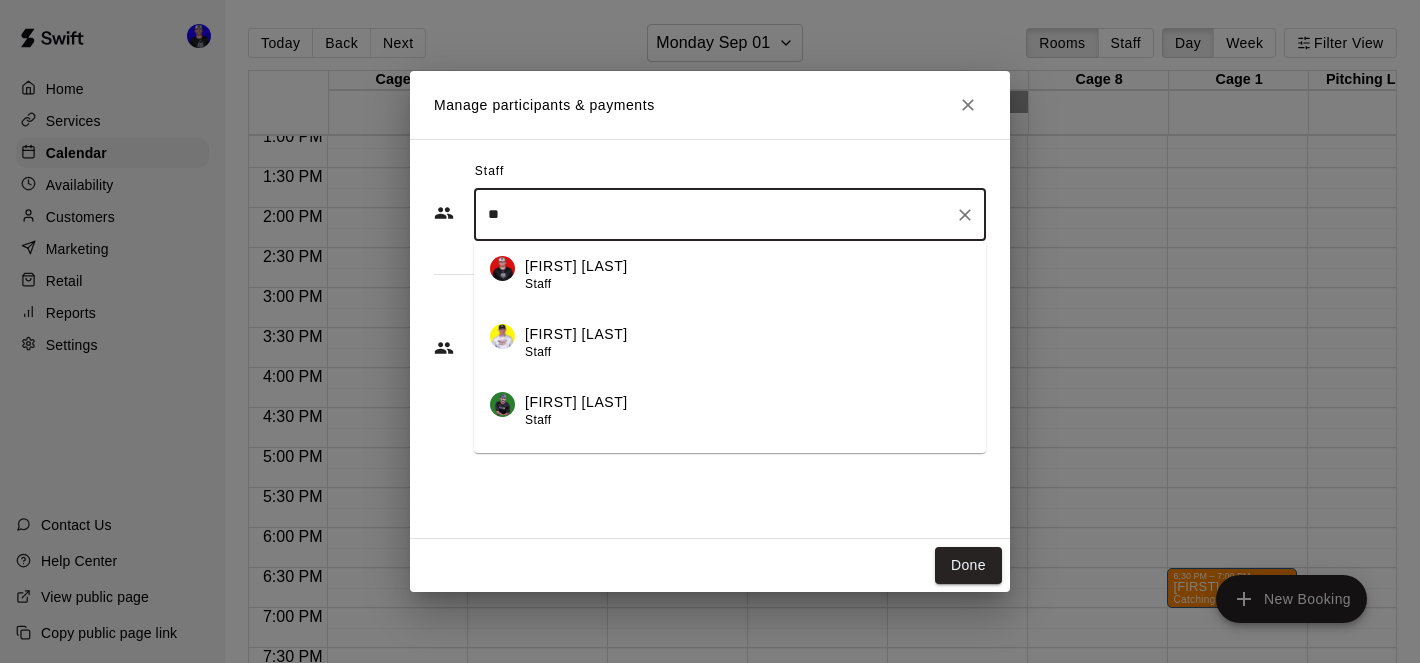 scroll, scrollTop: 876, scrollLeft: 0, axis: vertical 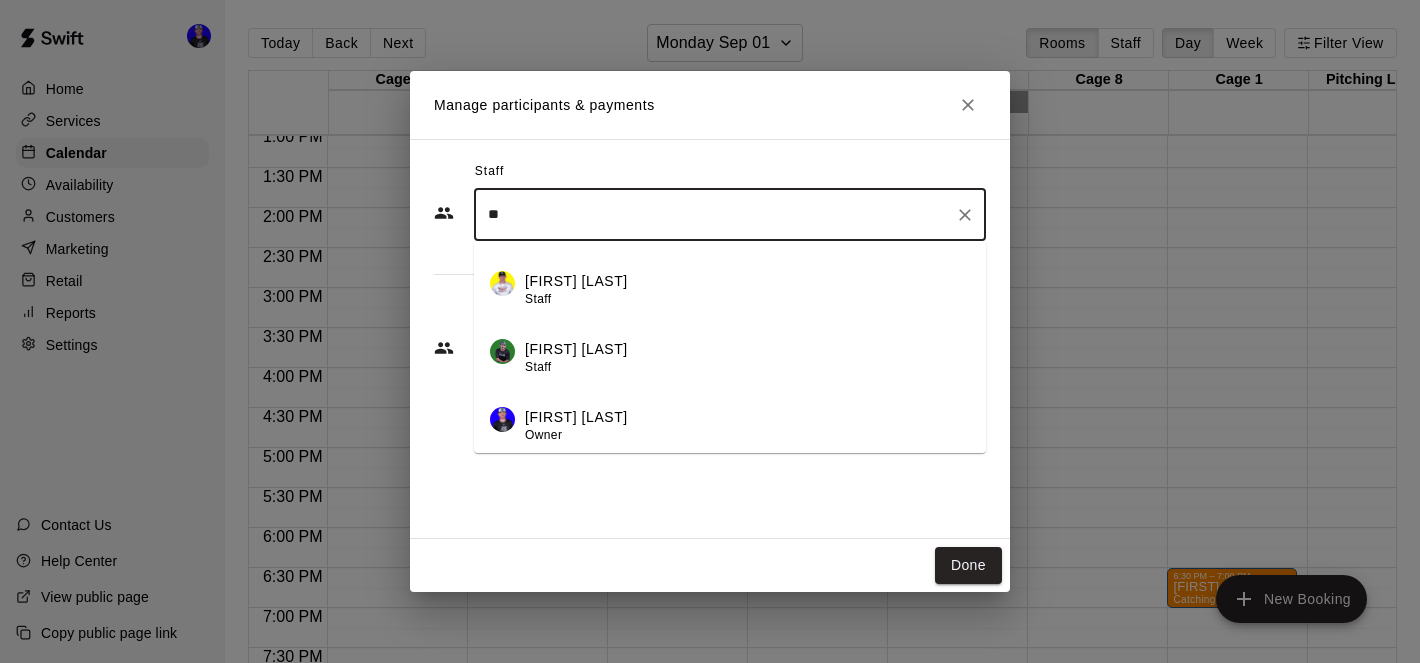 click on "[FIRST] [LAST] Owner" at bounding box center (747, 426) 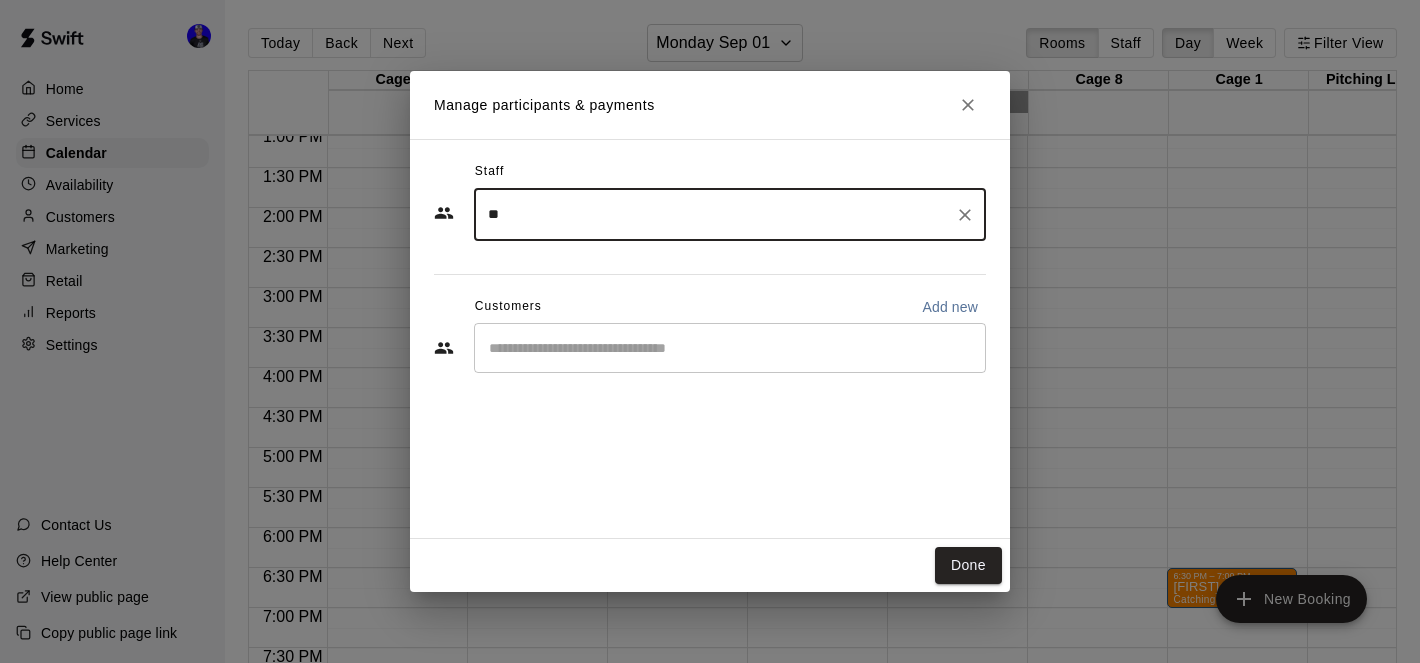 type on "**" 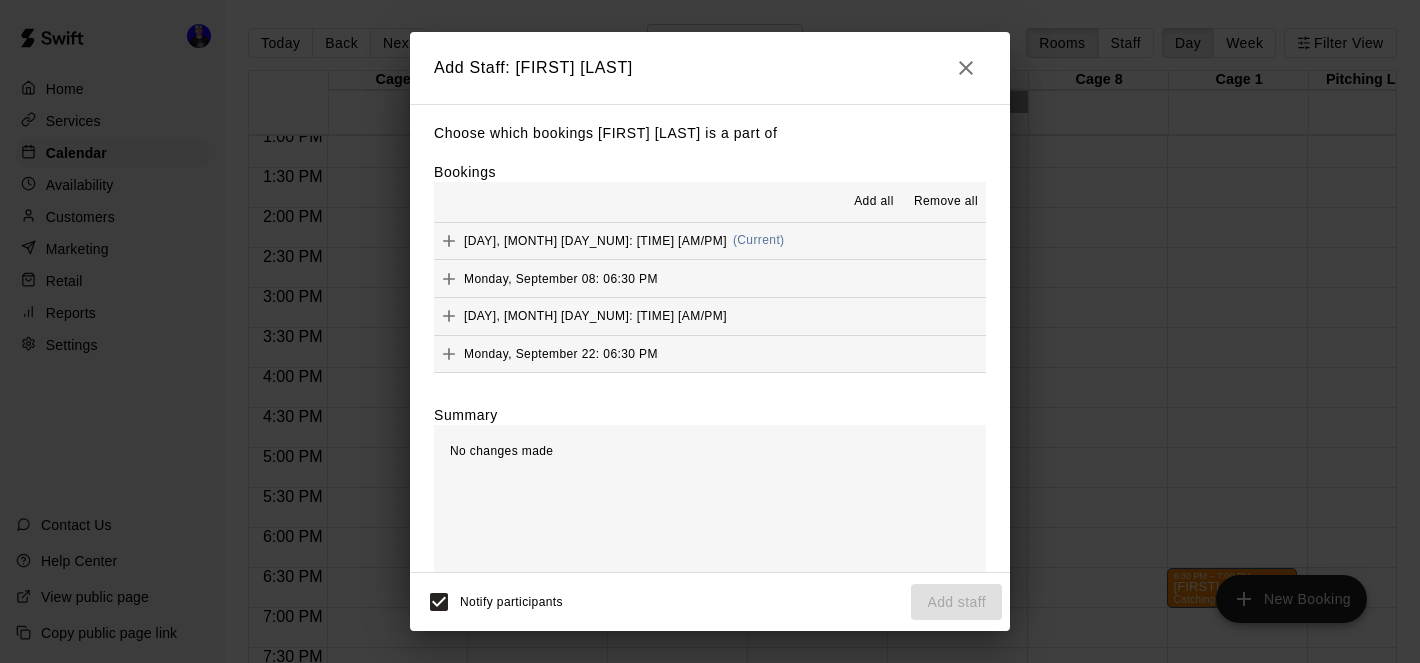 click on "Add all" at bounding box center [874, 202] 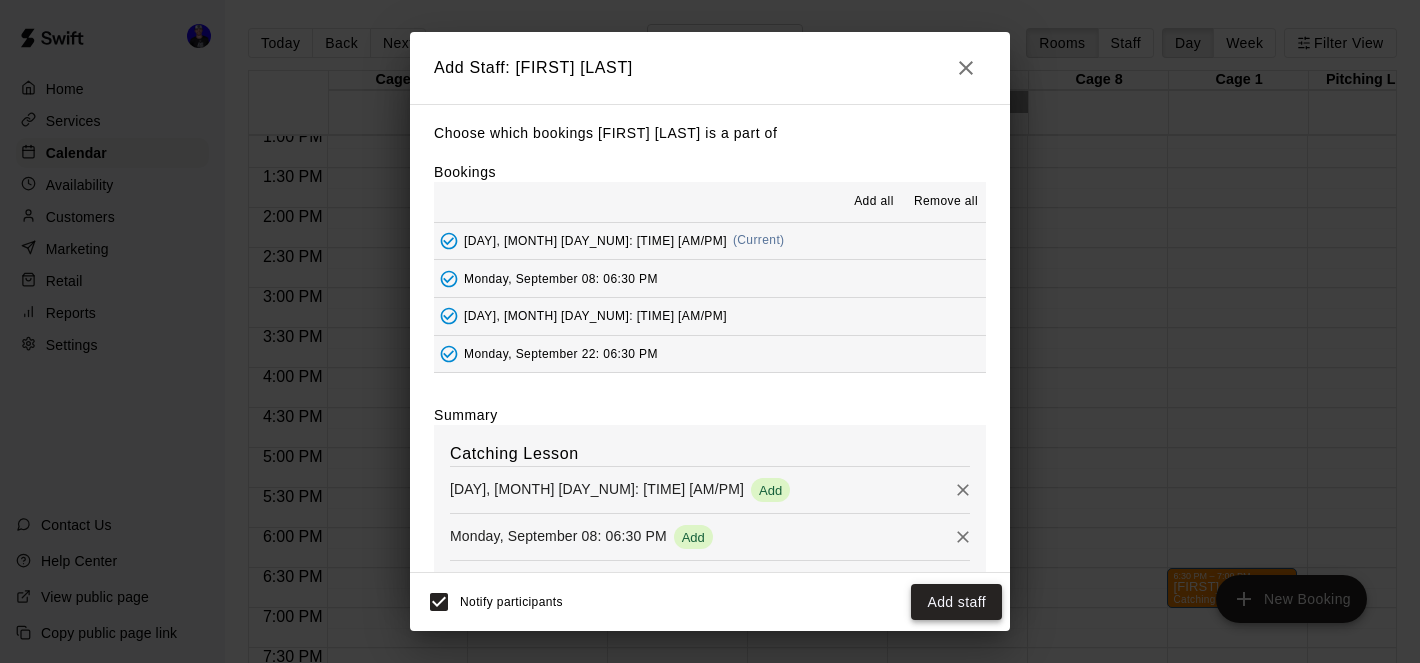 click on "Add staff" at bounding box center (956, 602) 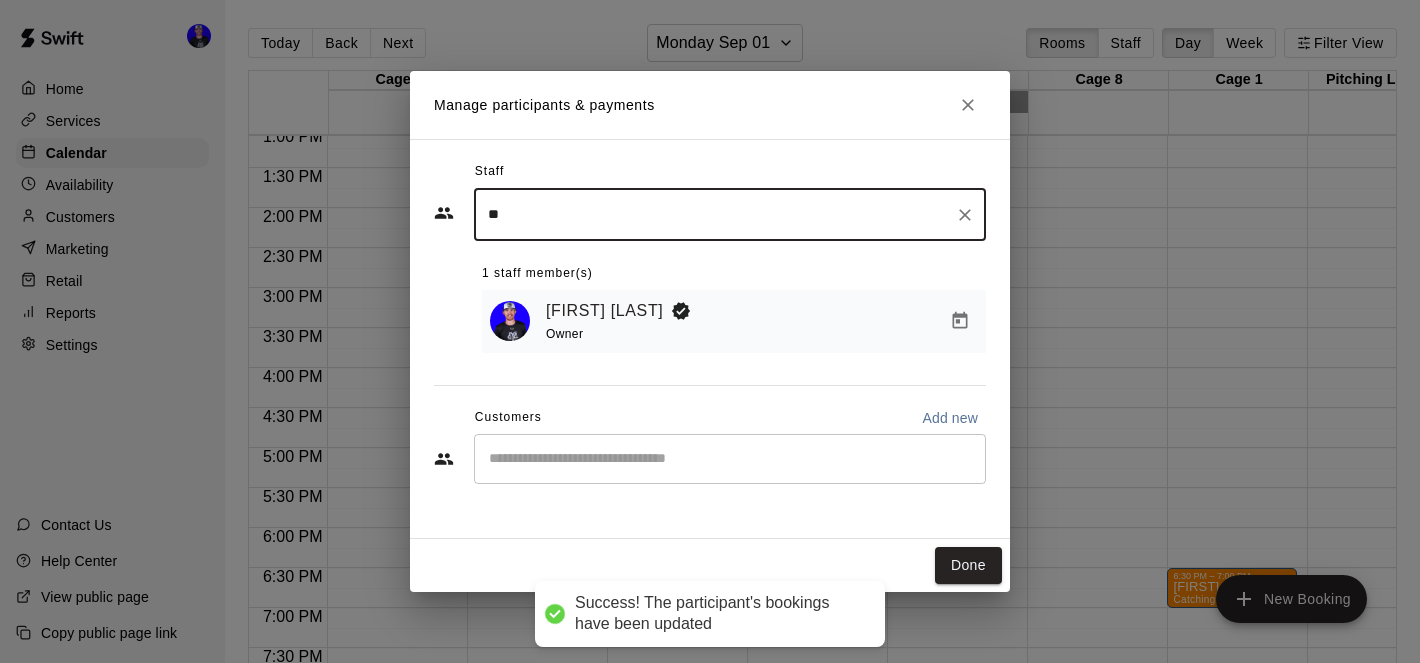 click at bounding box center [730, 459] 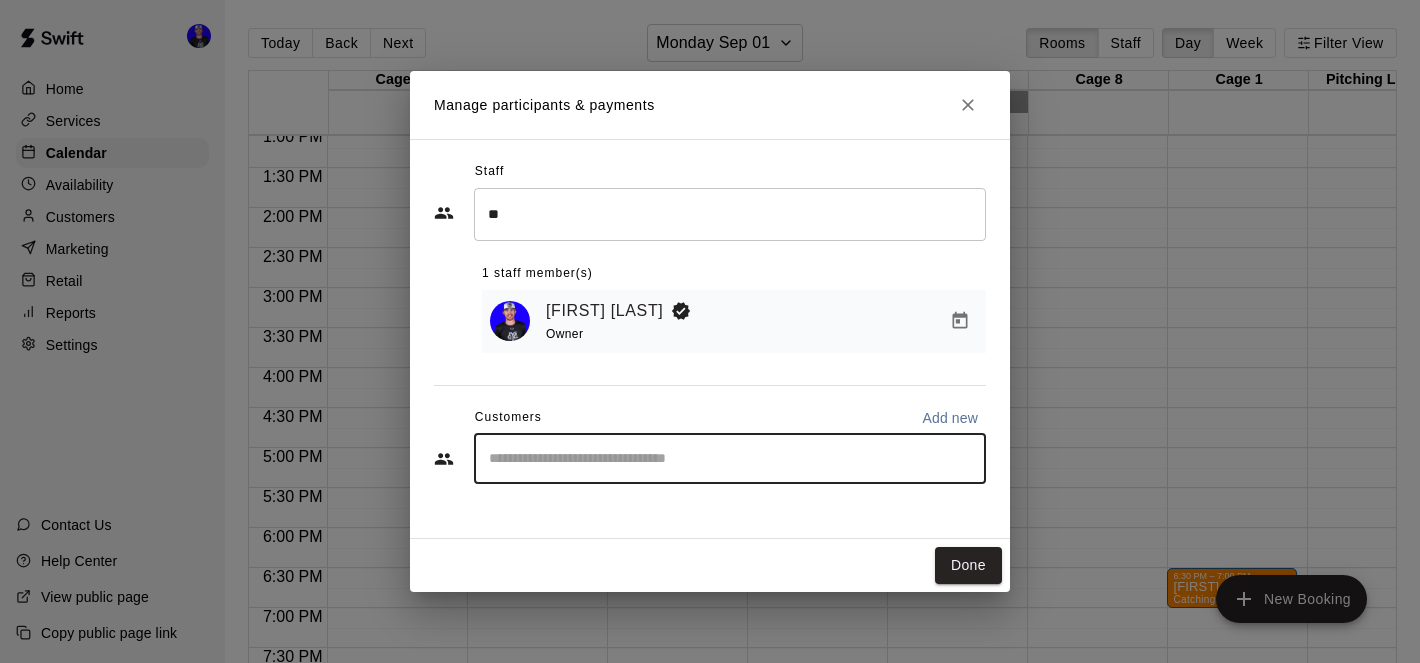 click at bounding box center [730, 459] 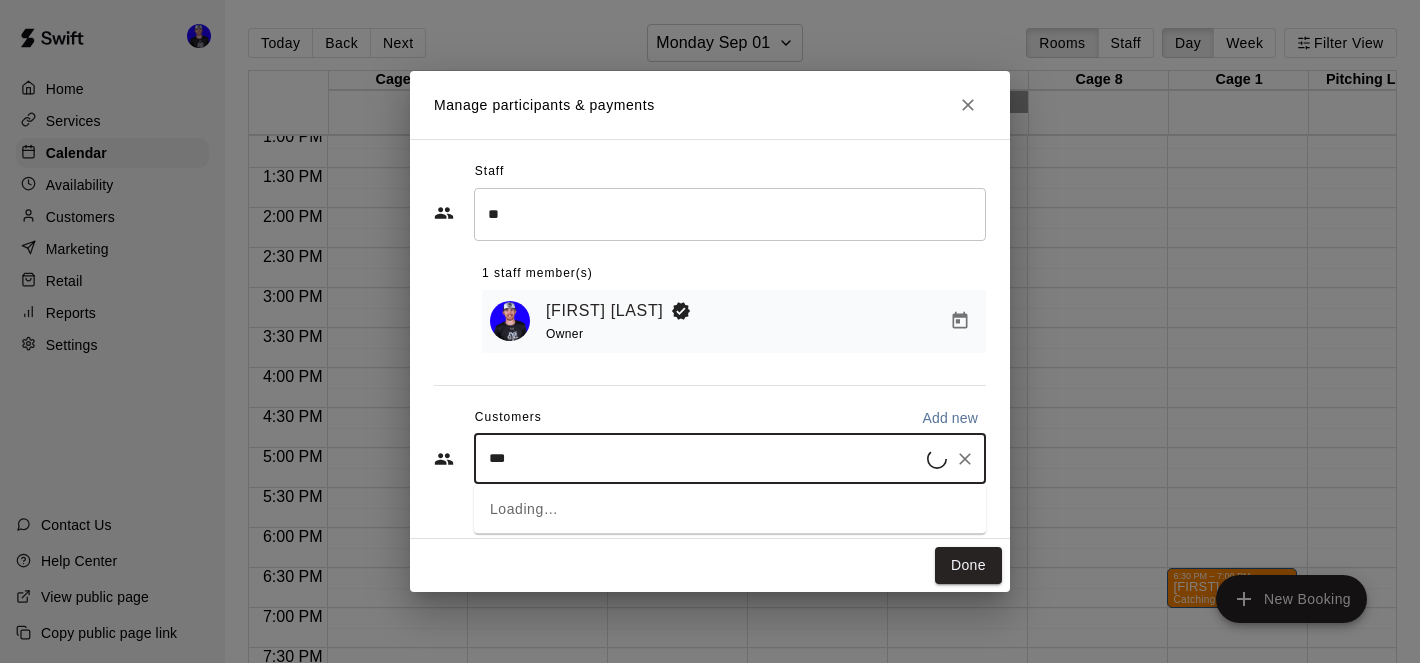 type on "****" 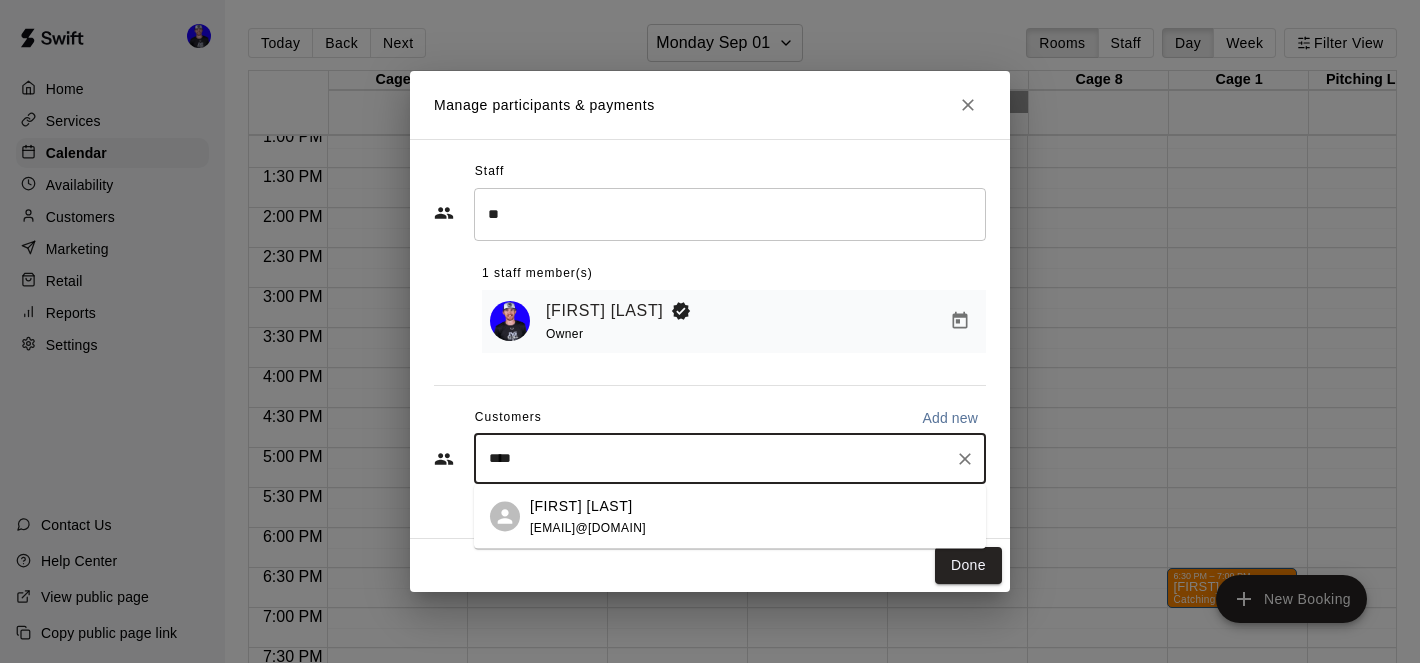 click on "[EMAIL]@[DOMAIN]" at bounding box center [588, 527] 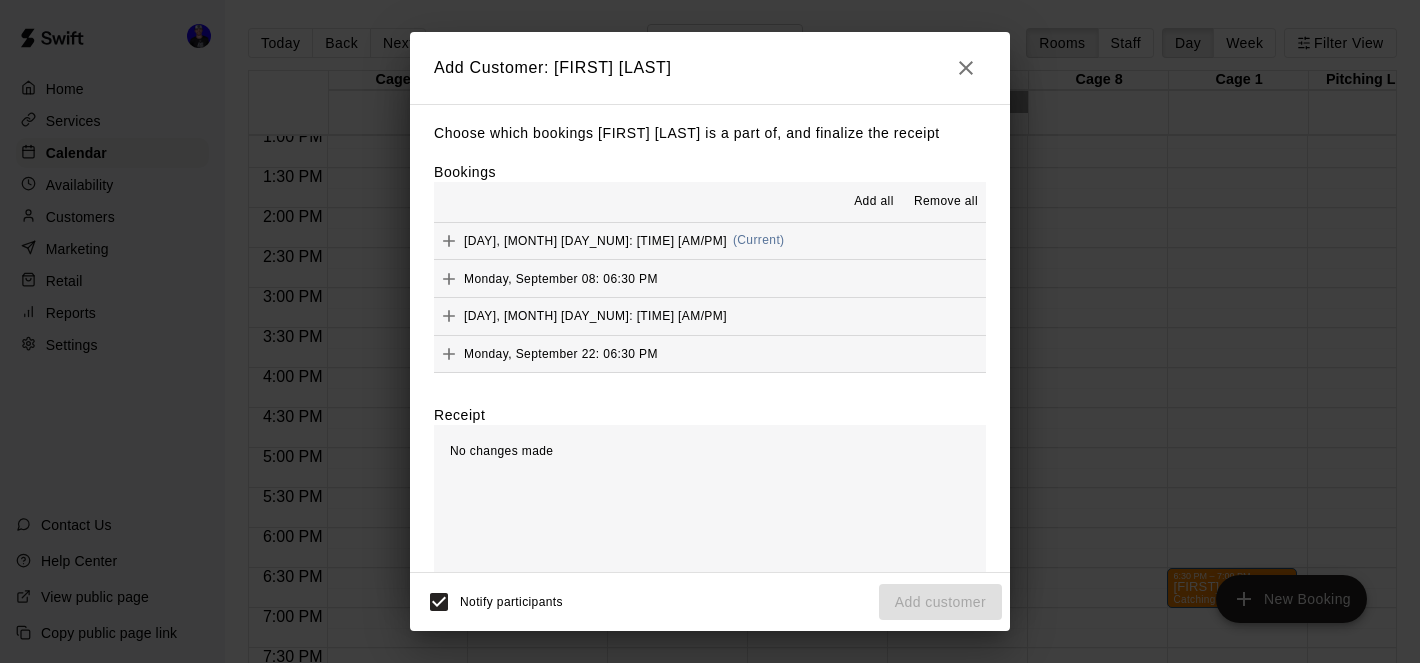 click on "Add all" at bounding box center [874, 202] 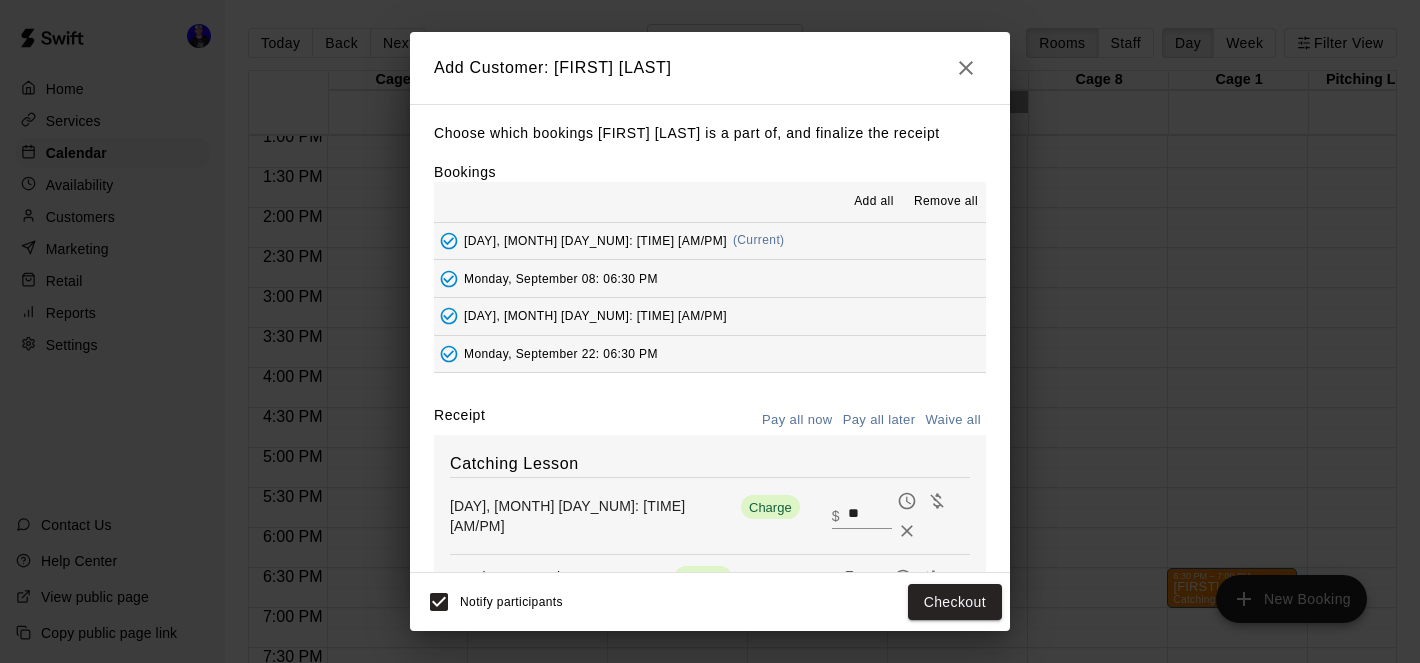 click on "Pay all later" at bounding box center [879, 420] 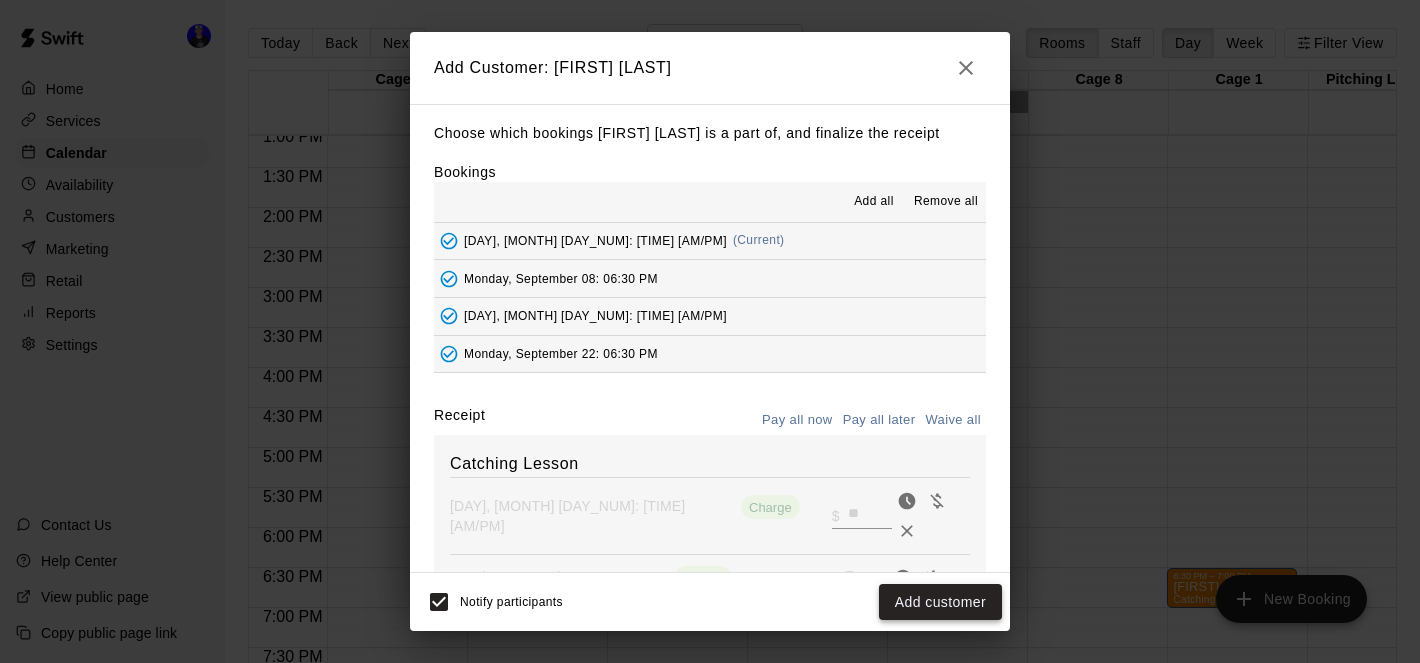 click on "Add customer" at bounding box center [940, 602] 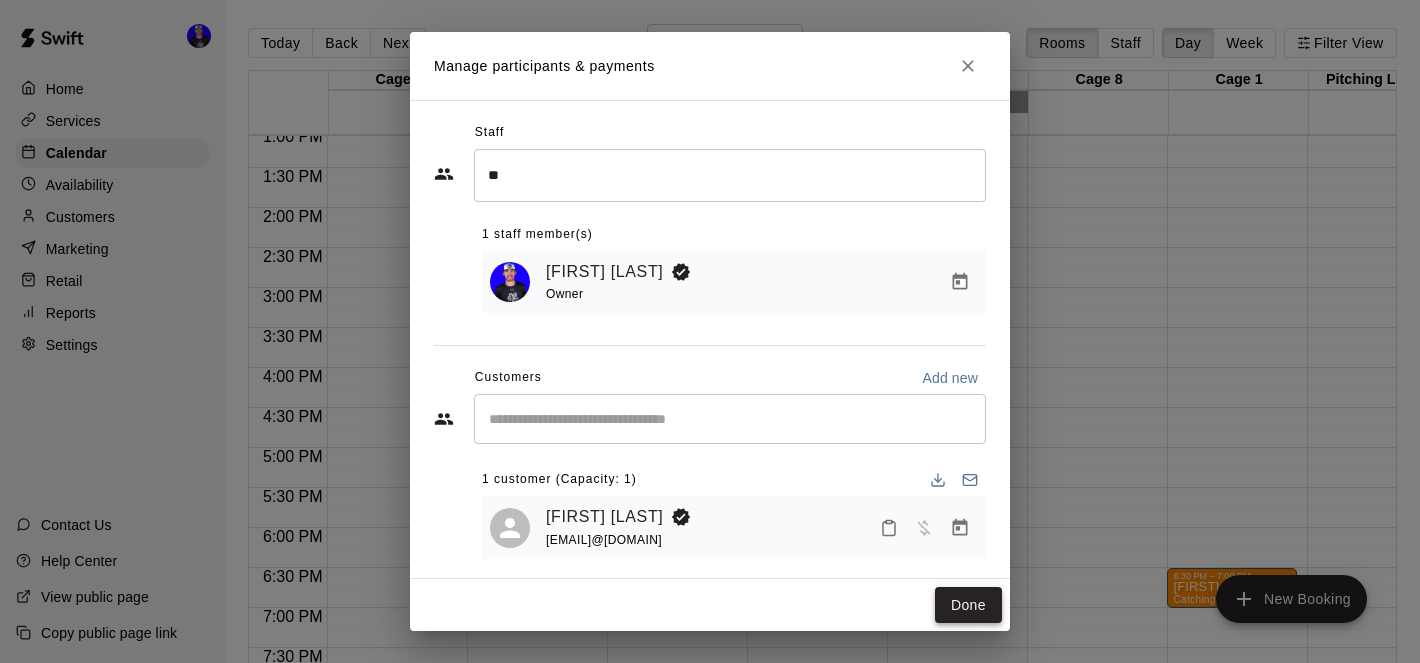 click on "Done" at bounding box center [968, 605] 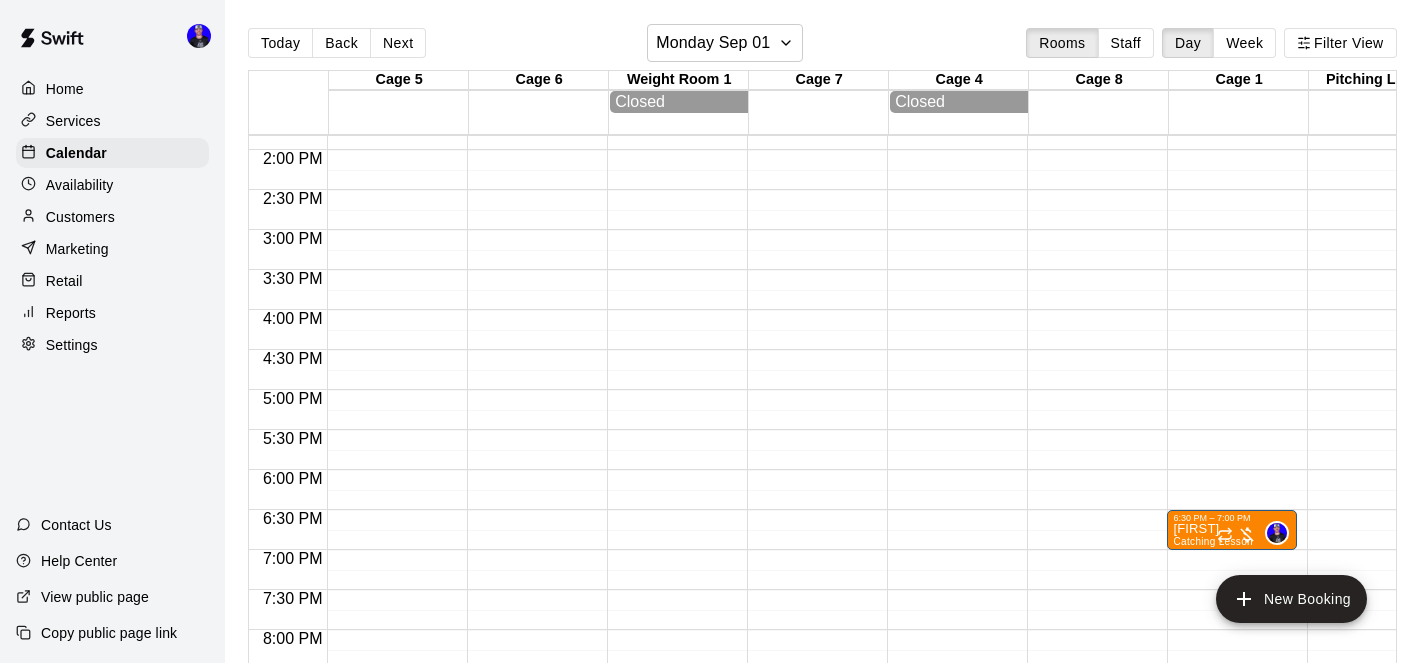 scroll, scrollTop: 1138, scrollLeft: 0, axis: vertical 